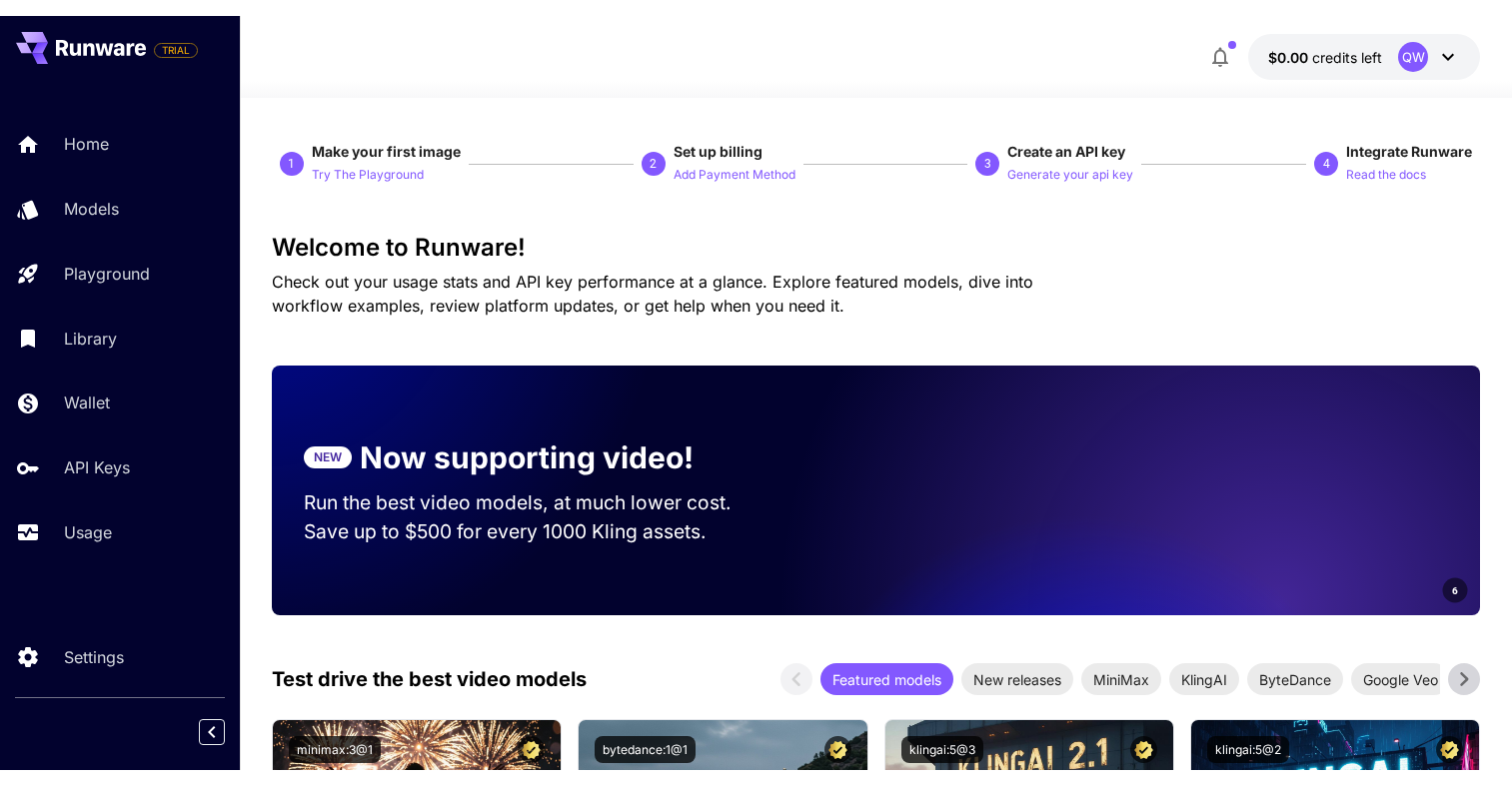 scroll, scrollTop: 0, scrollLeft: 0, axis: both 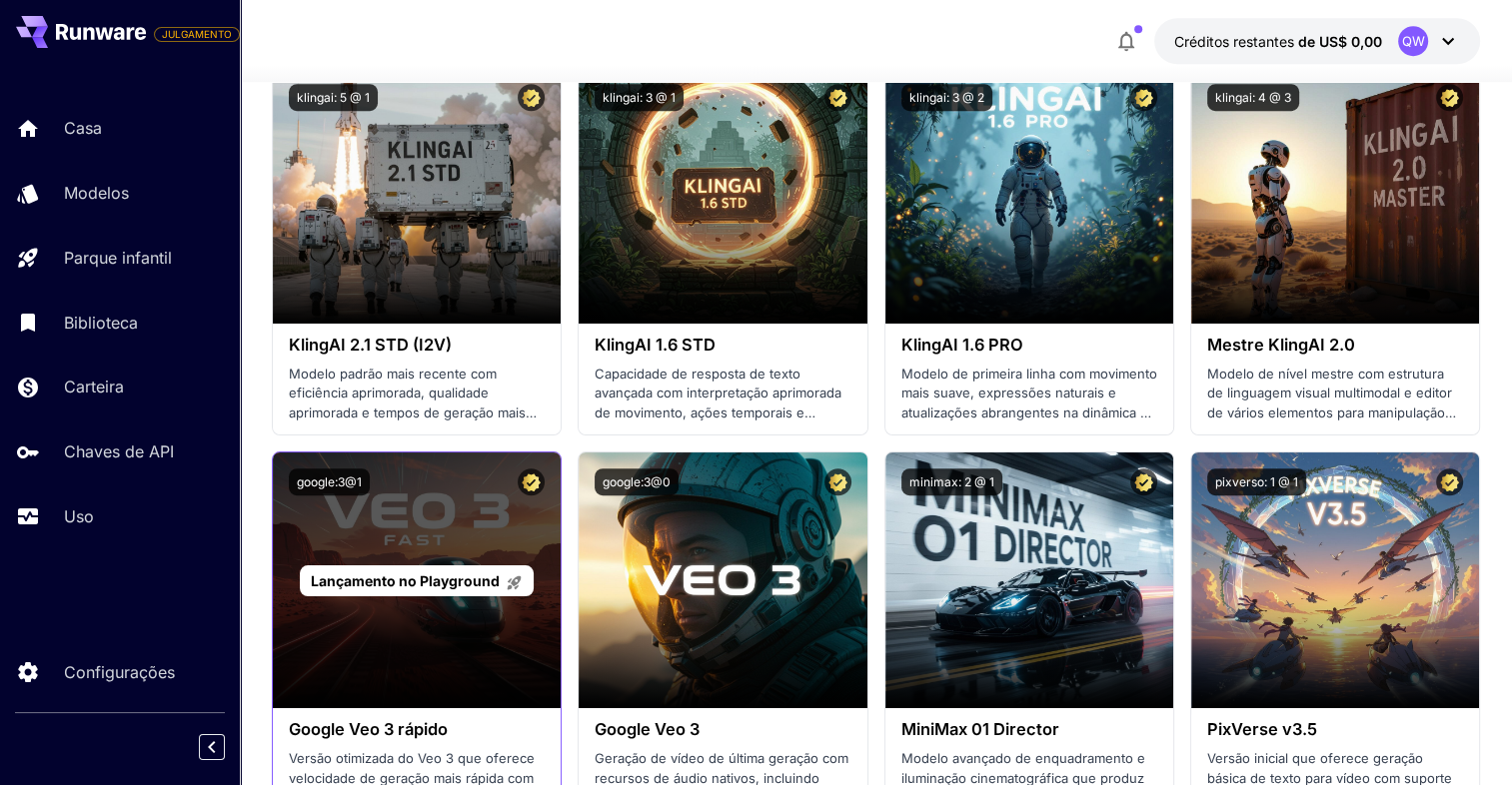 click on "Lançamento no Playground" at bounding box center (405, 580) 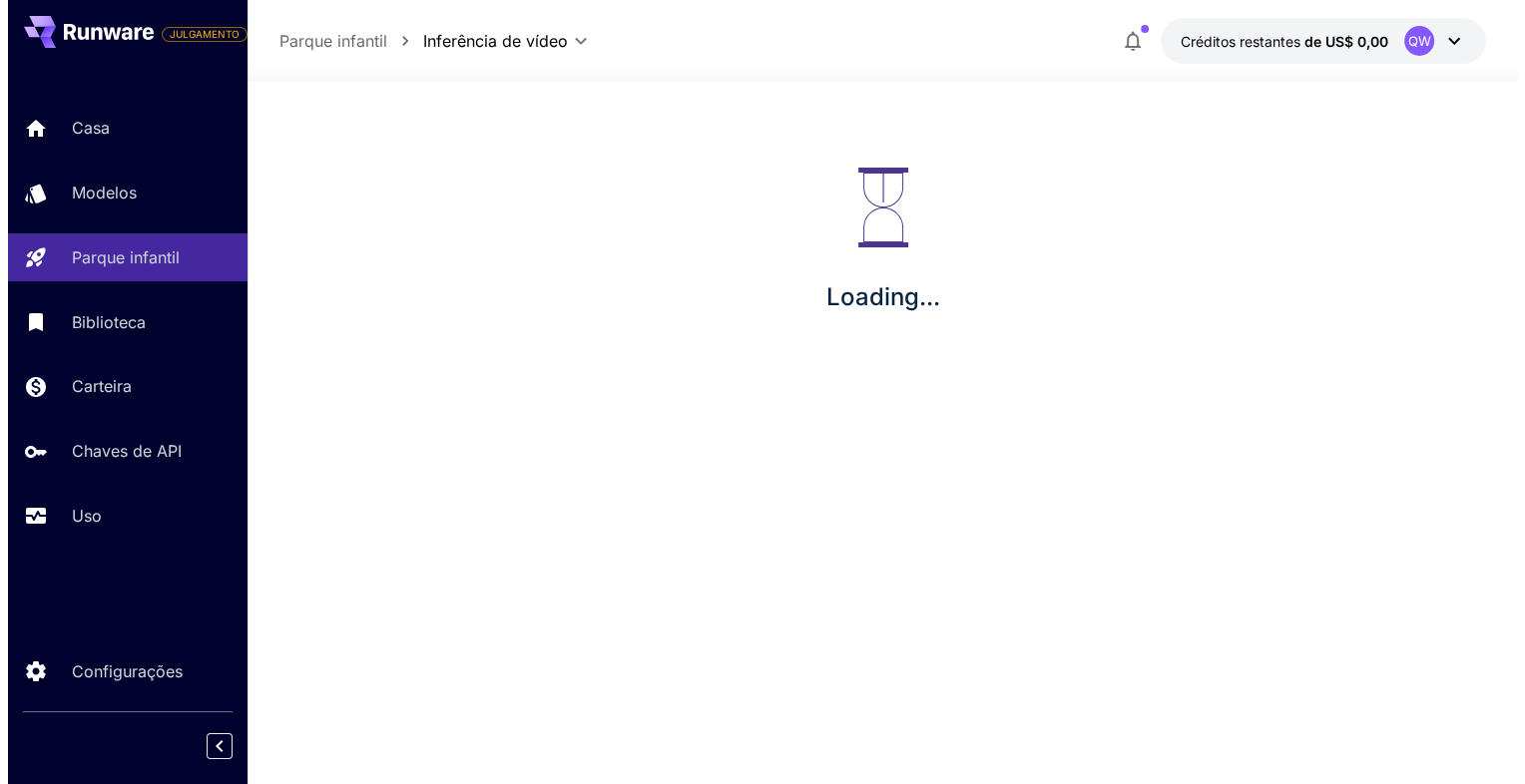 scroll, scrollTop: 0, scrollLeft: 0, axis: both 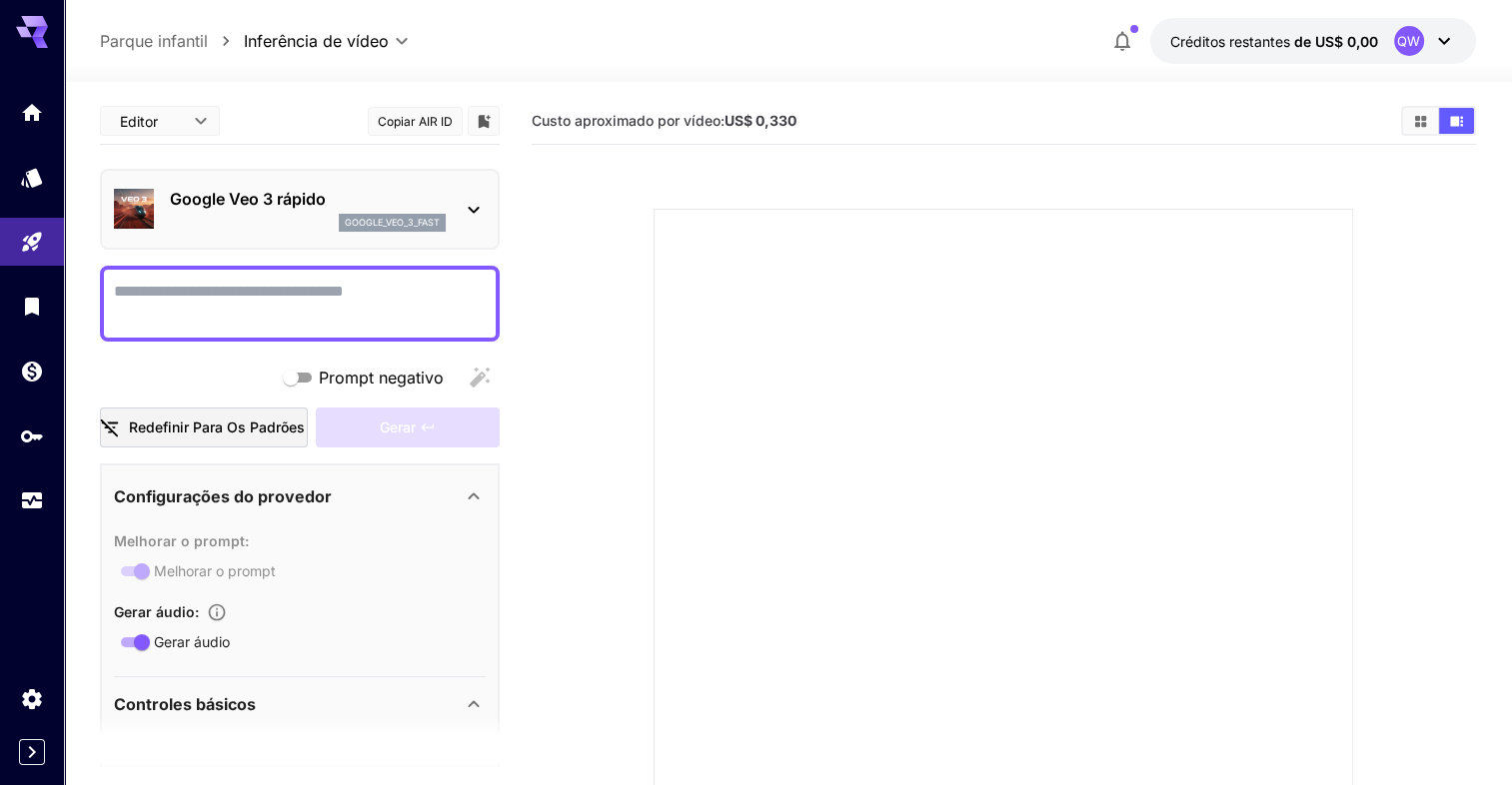 click on "QW" at bounding box center (1425, 41) 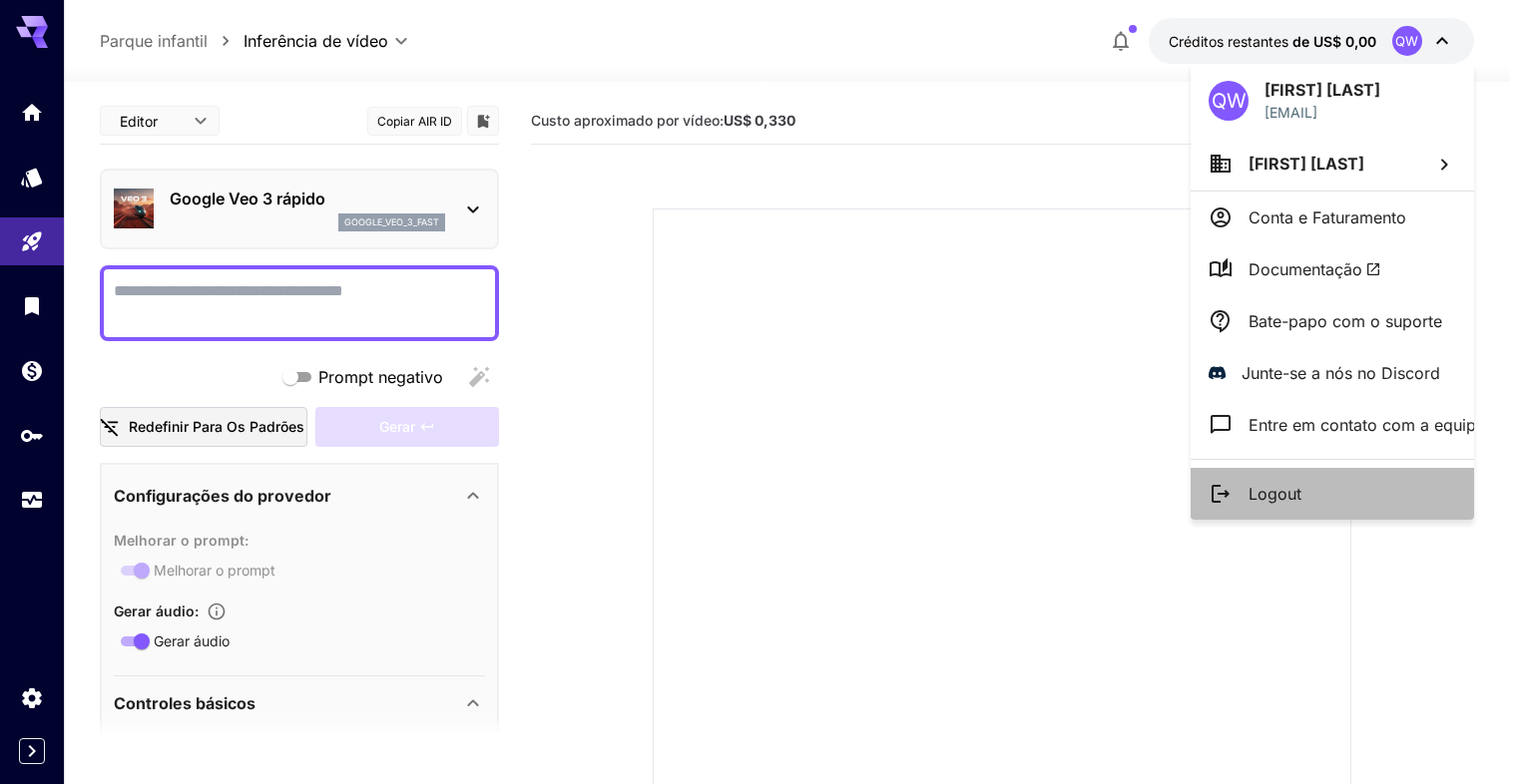 click on "Logout" at bounding box center [1274, 494] 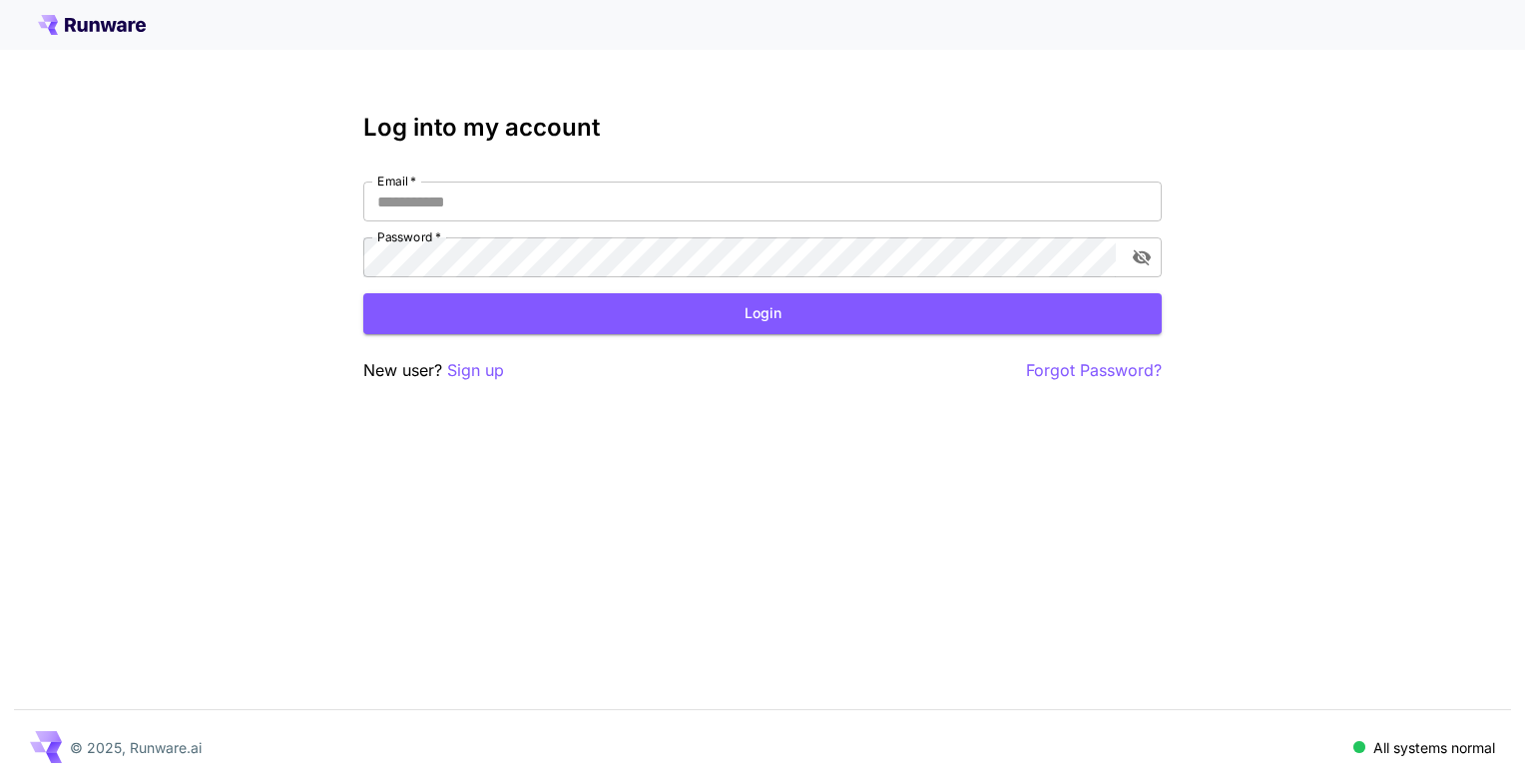 scroll, scrollTop: 0, scrollLeft: 0, axis: both 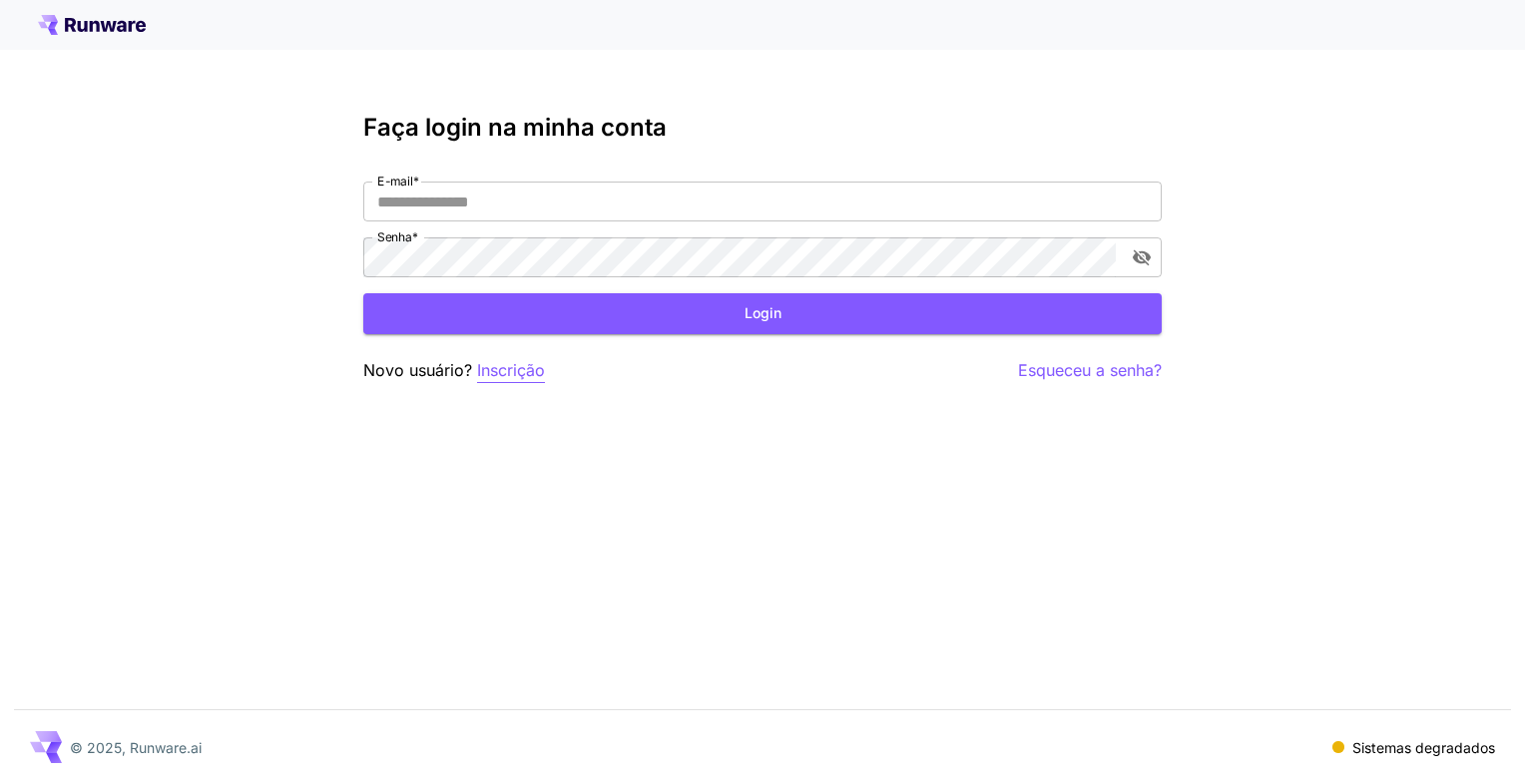 type on "**********" 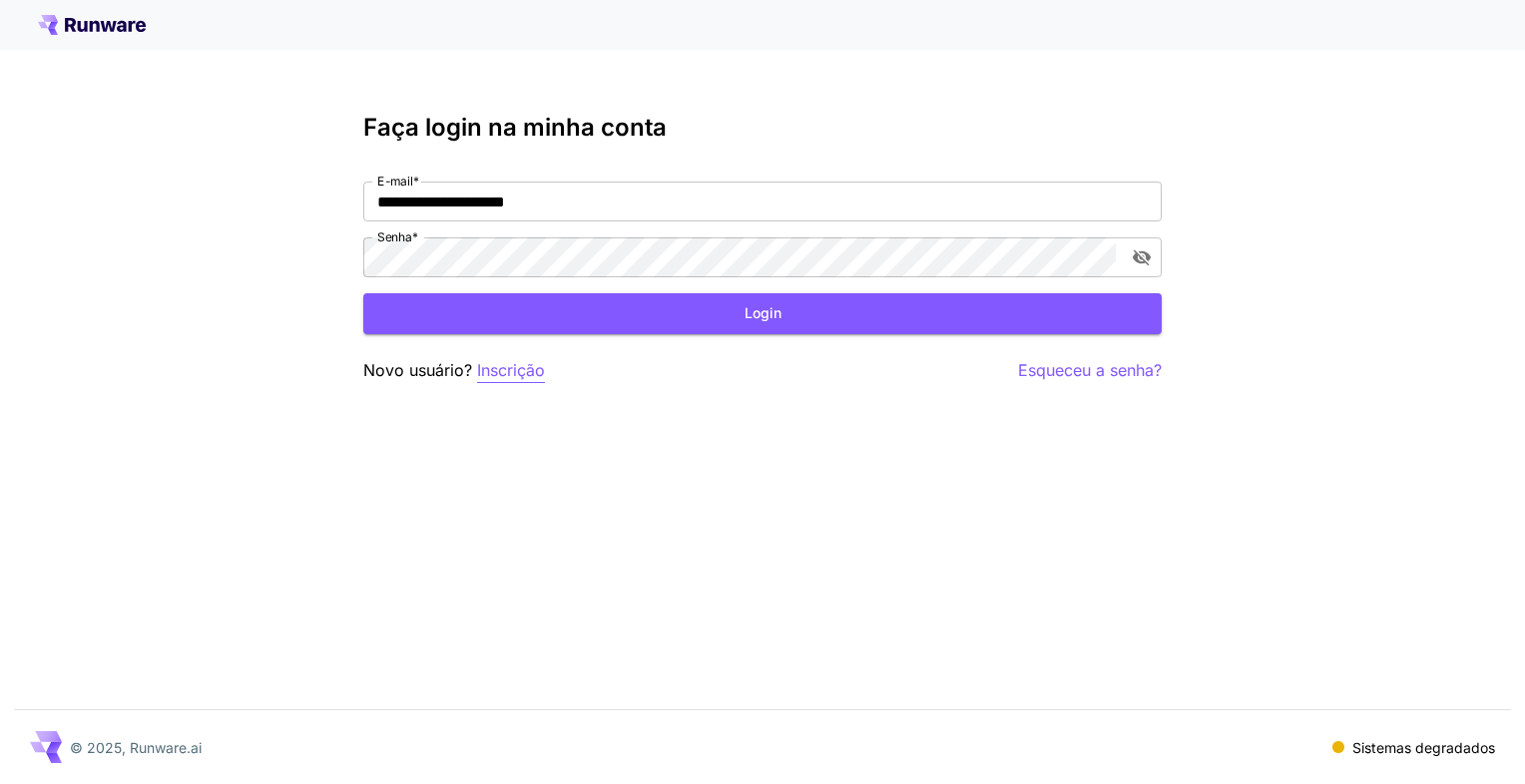 click on "Inscrição" at bounding box center [511, 370] 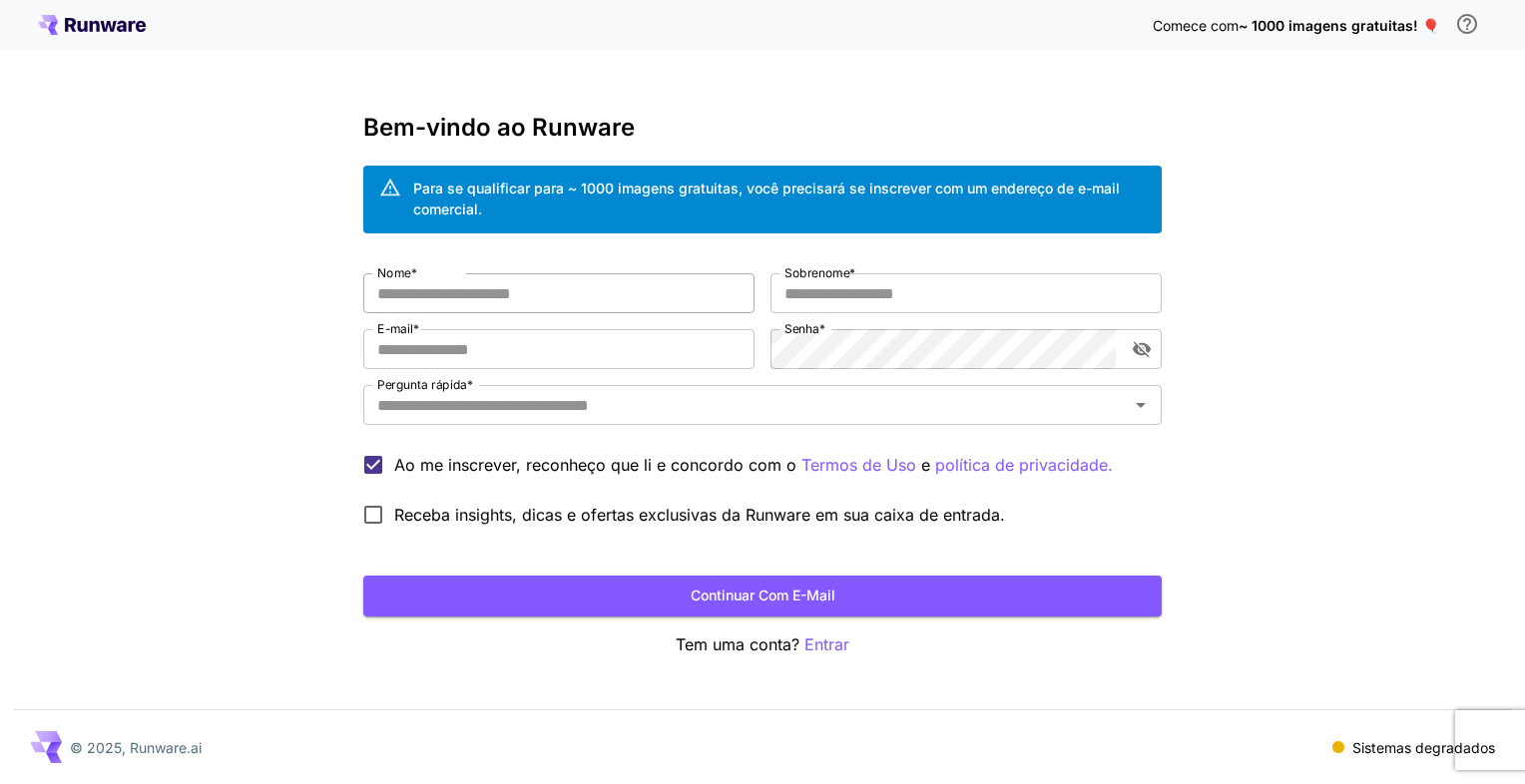 click on "Nome  *" at bounding box center [559, 293] 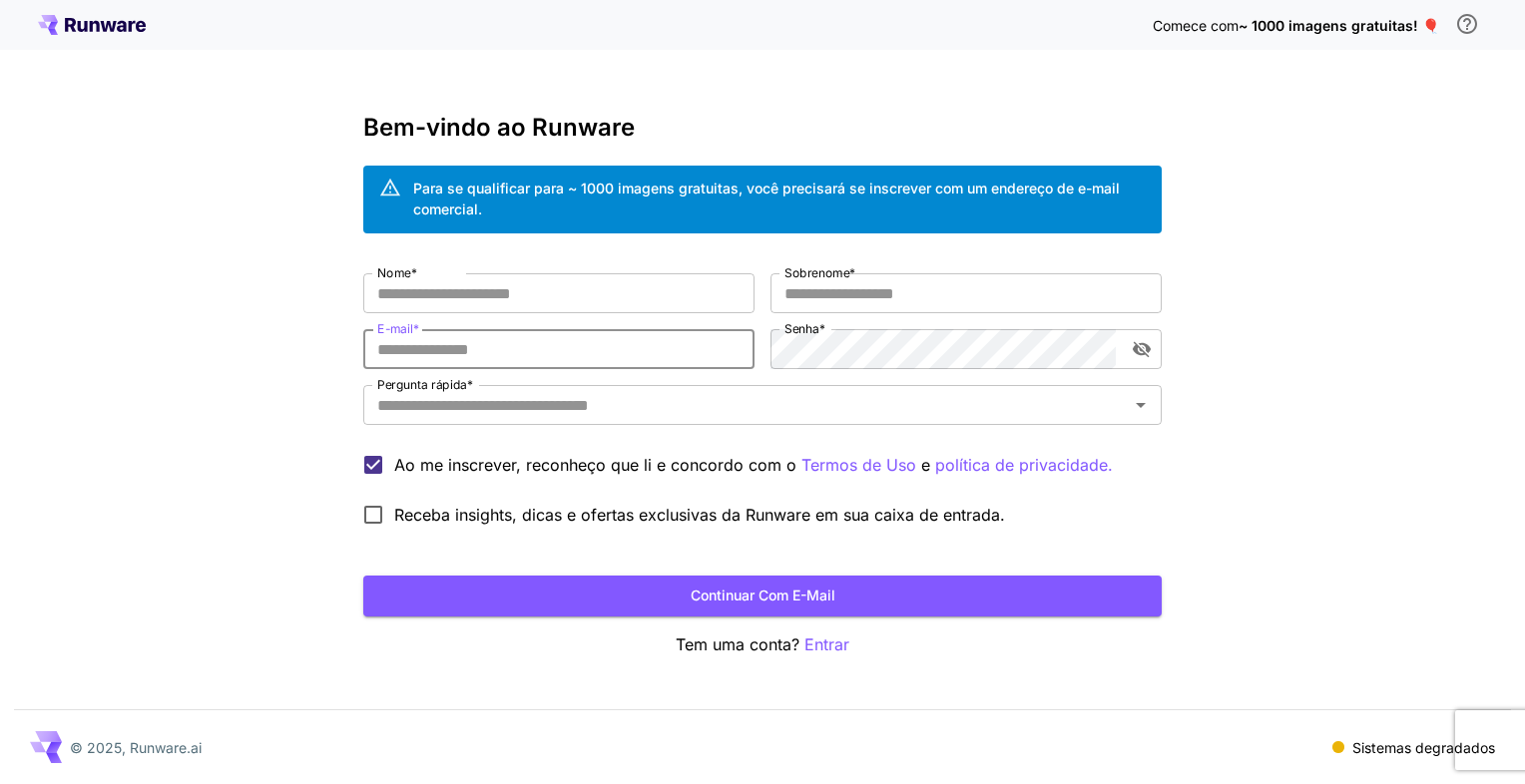 click on "E-mail  *" at bounding box center [559, 349] 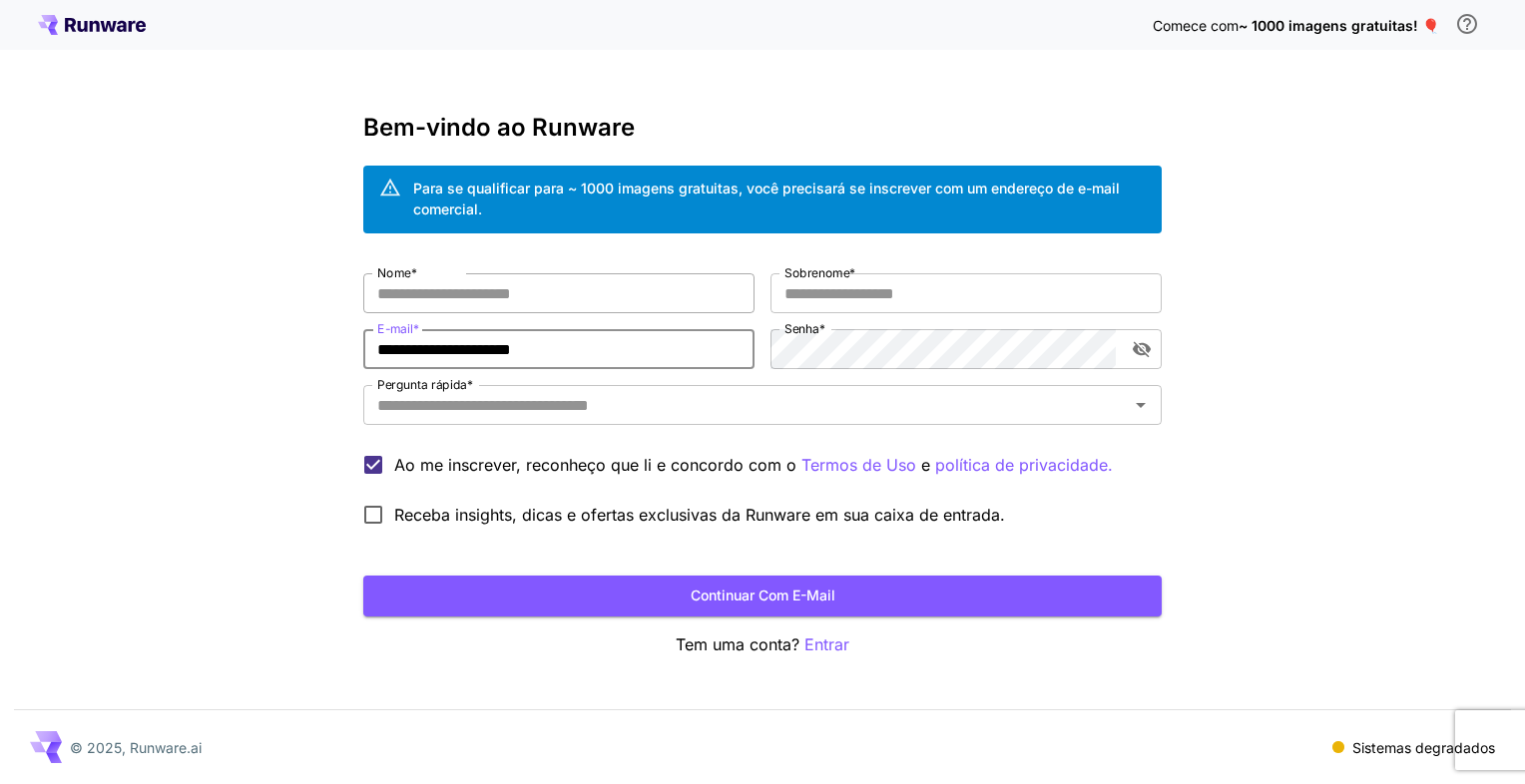type on "**********" 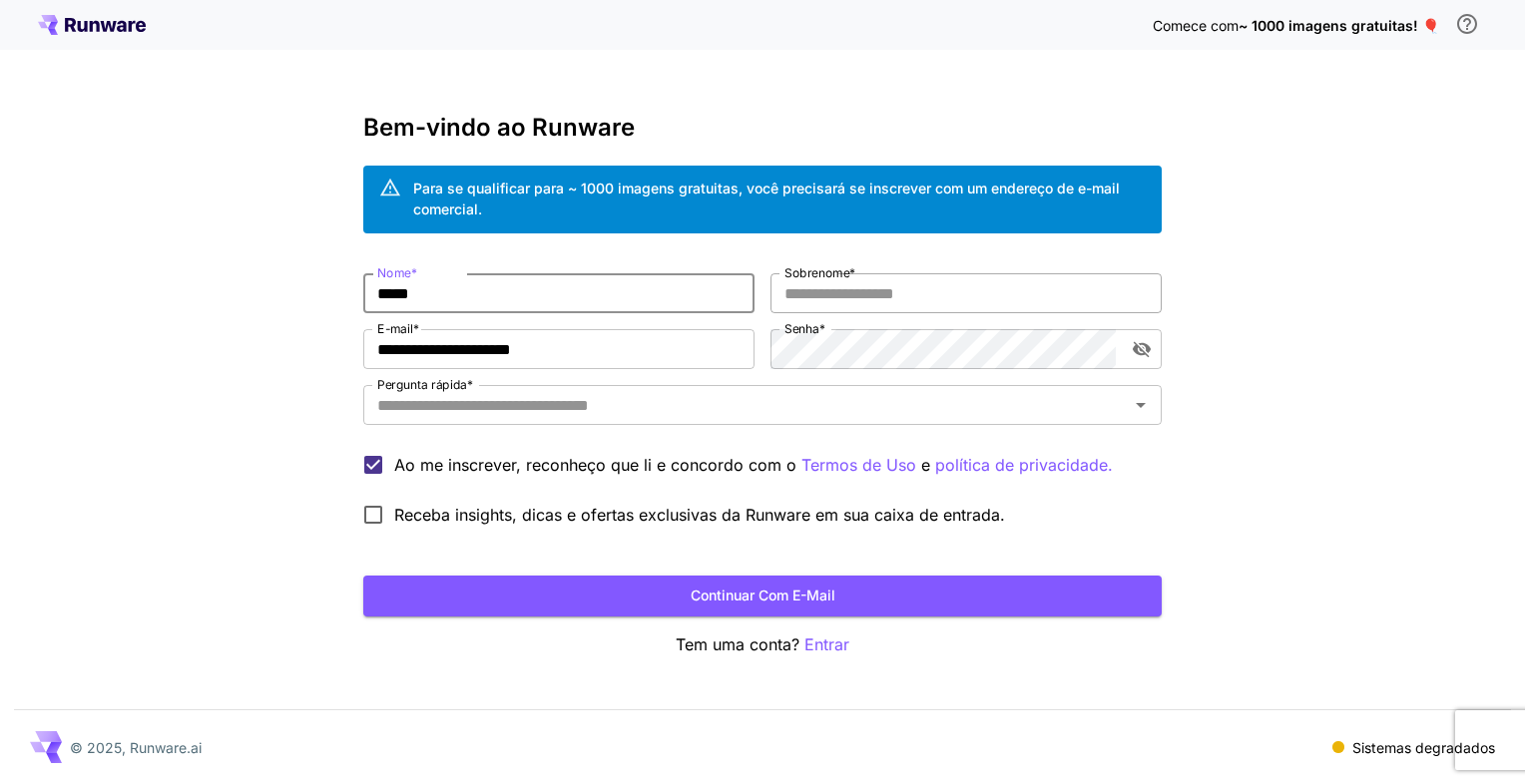 type on "*****" 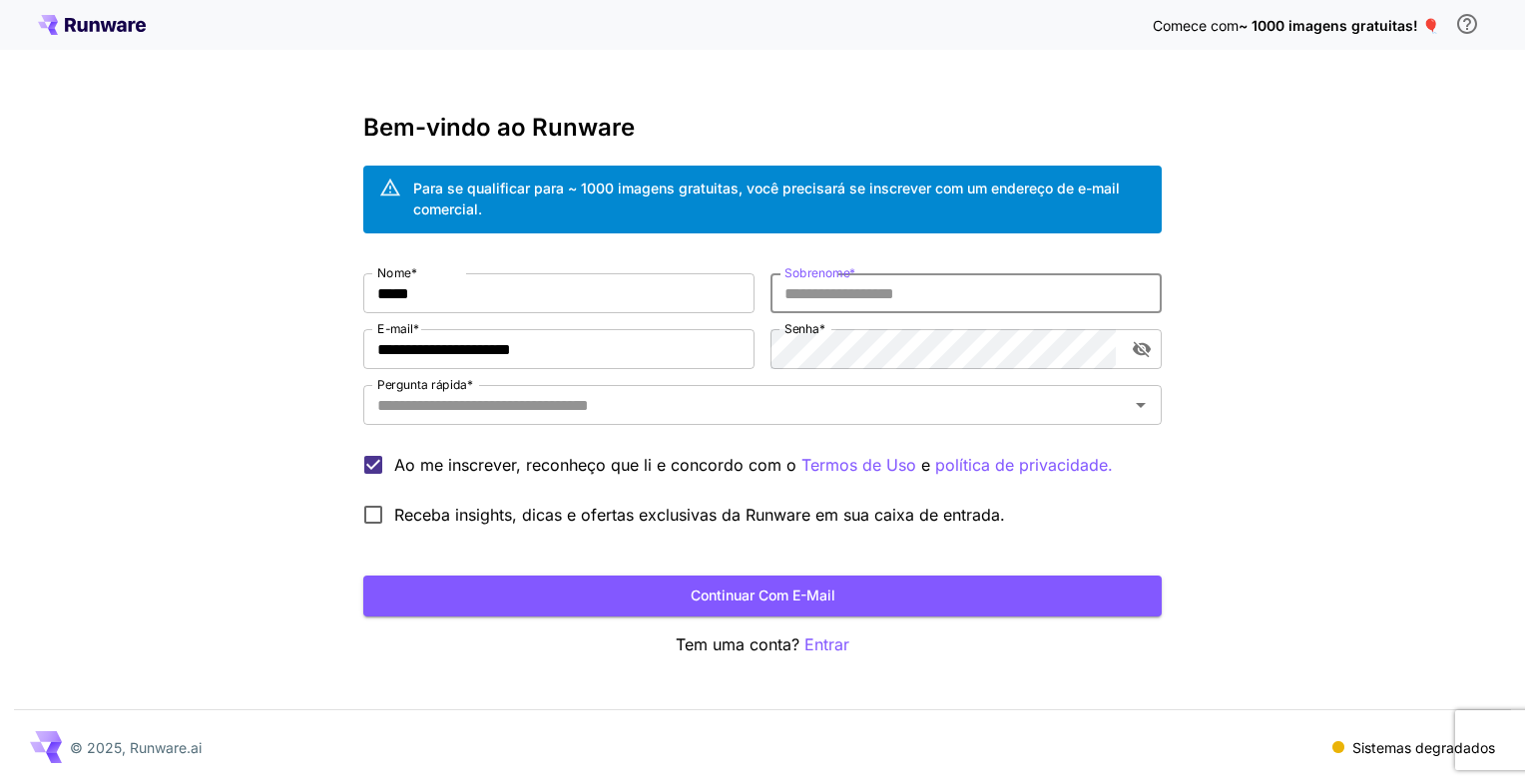 click on "Sobrenome  *" at bounding box center (966, 293) 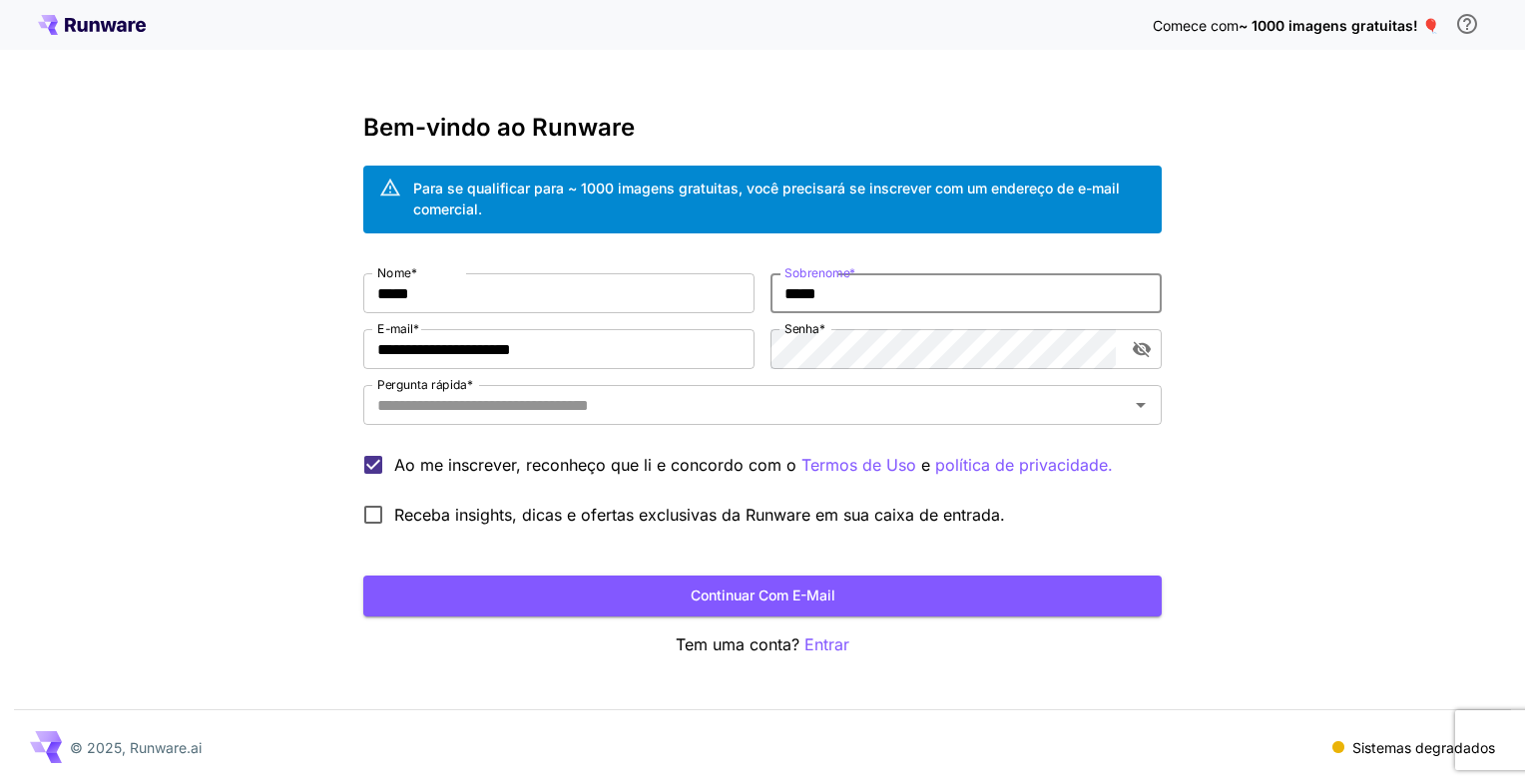 type on "*****" 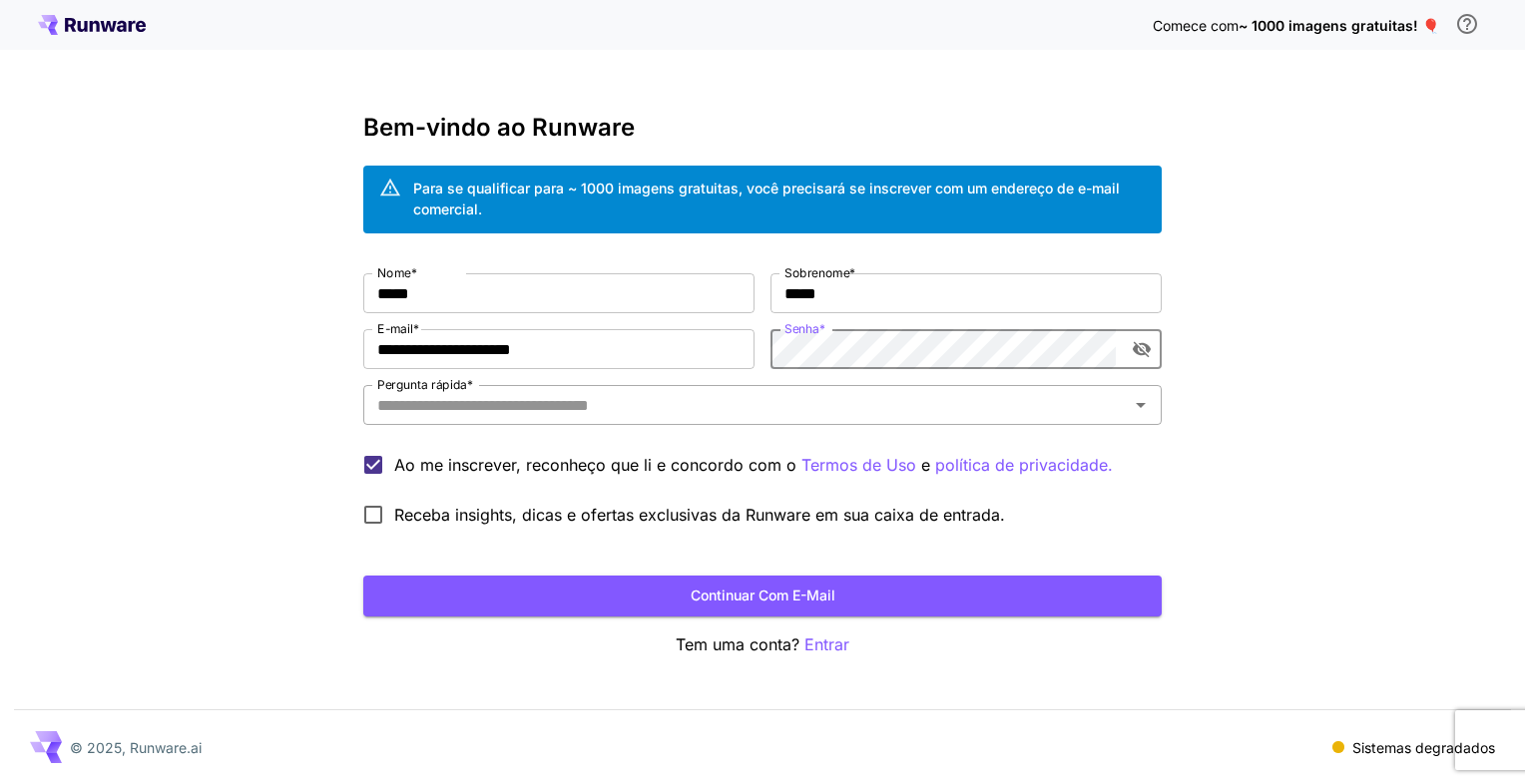 click on "Pergunta rápida   *" at bounding box center (762, 405) 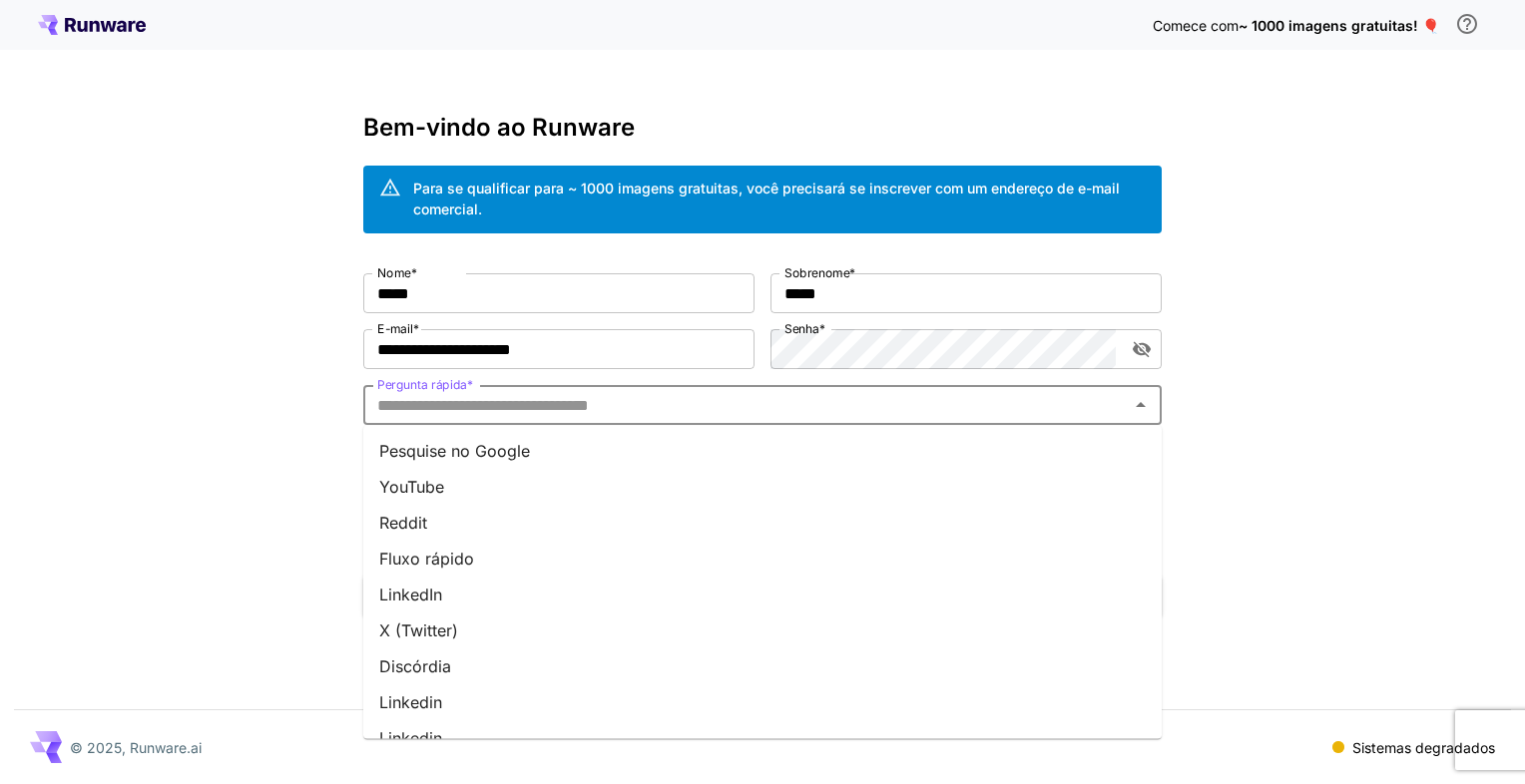 click on "X (Twitter)" at bounding box center (762, 630) 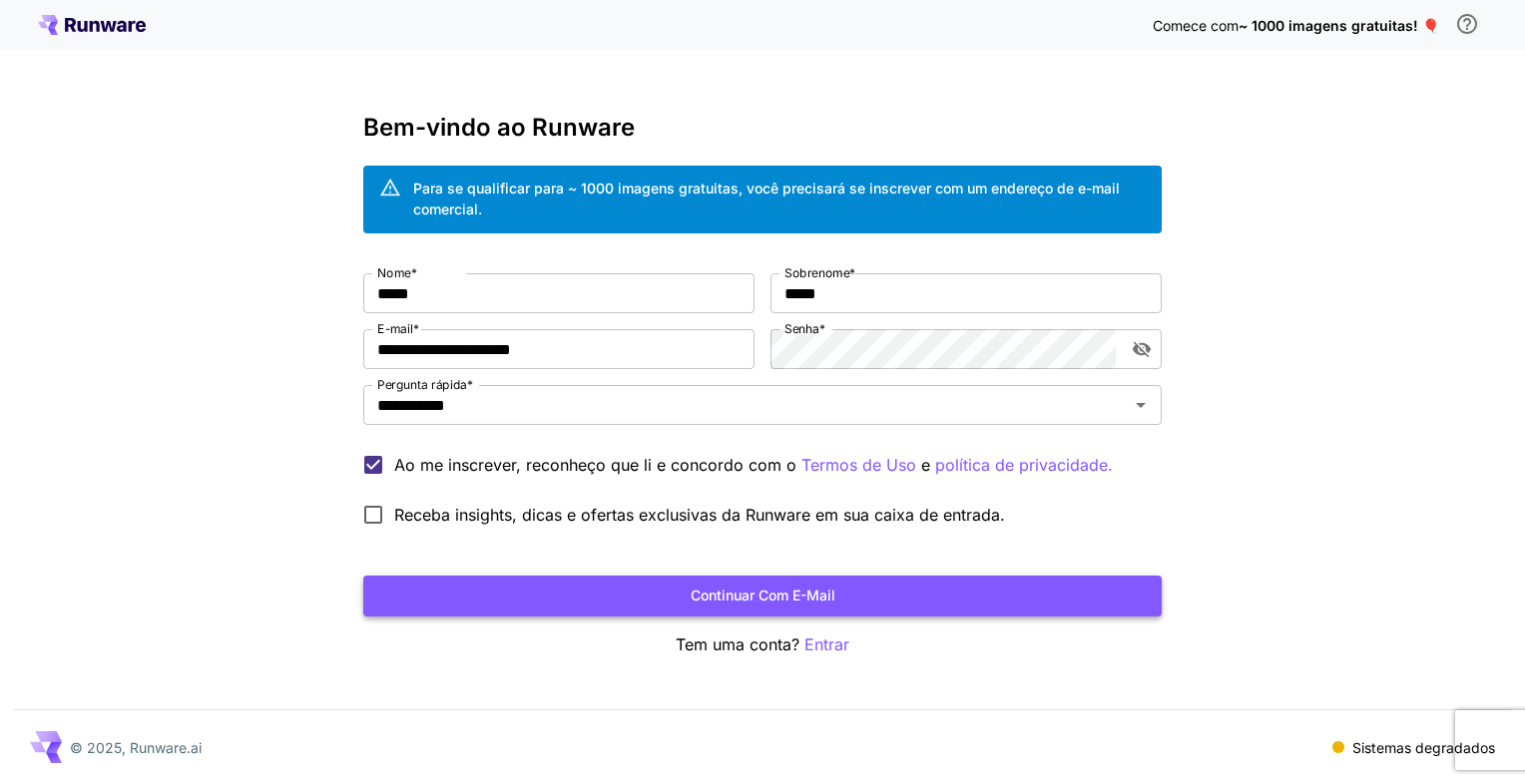 click on "Continuar com e-mail" at bounding box center [762, 595] 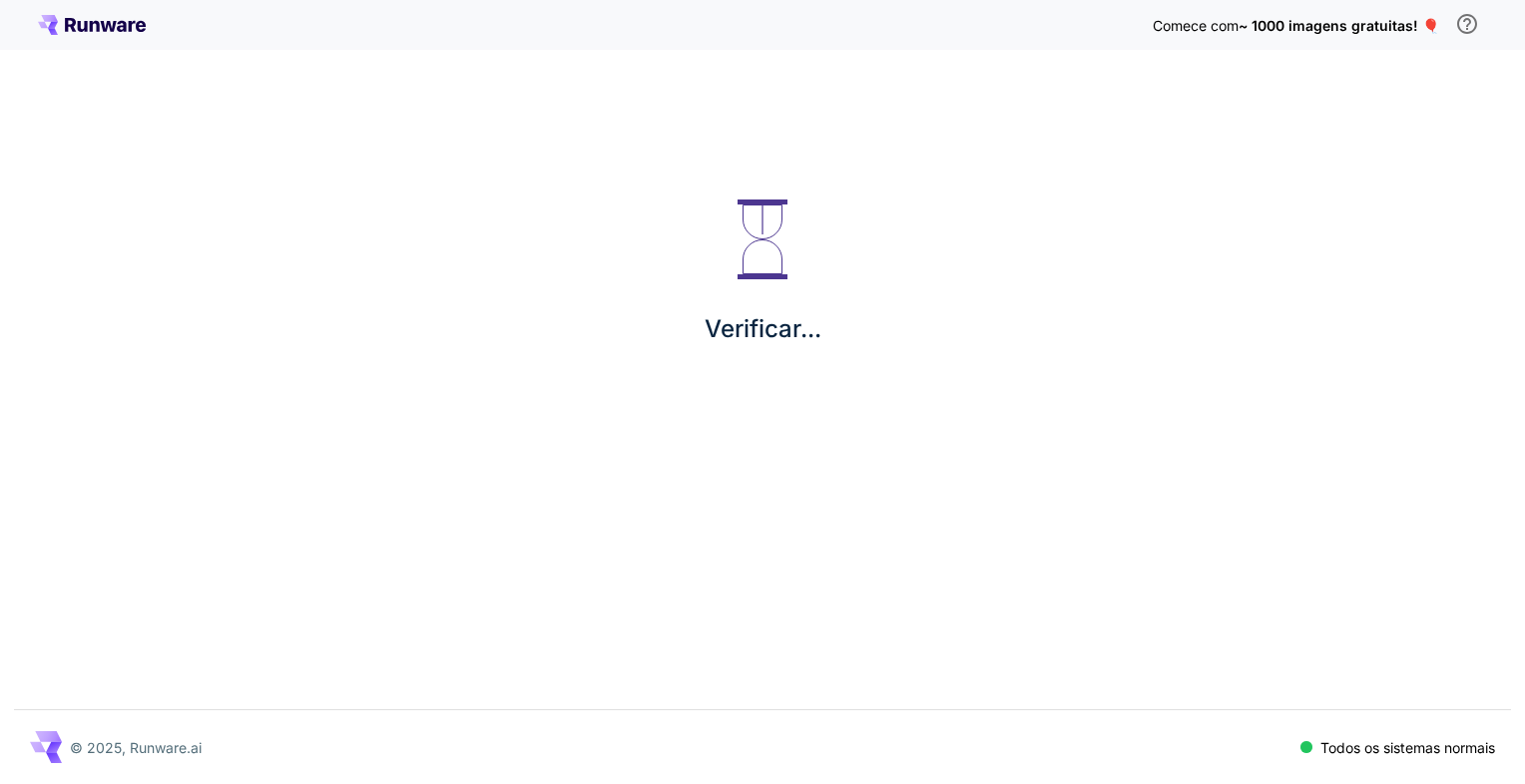 scroll, scrollTop: 0, scrollLeft: 0, axis: both 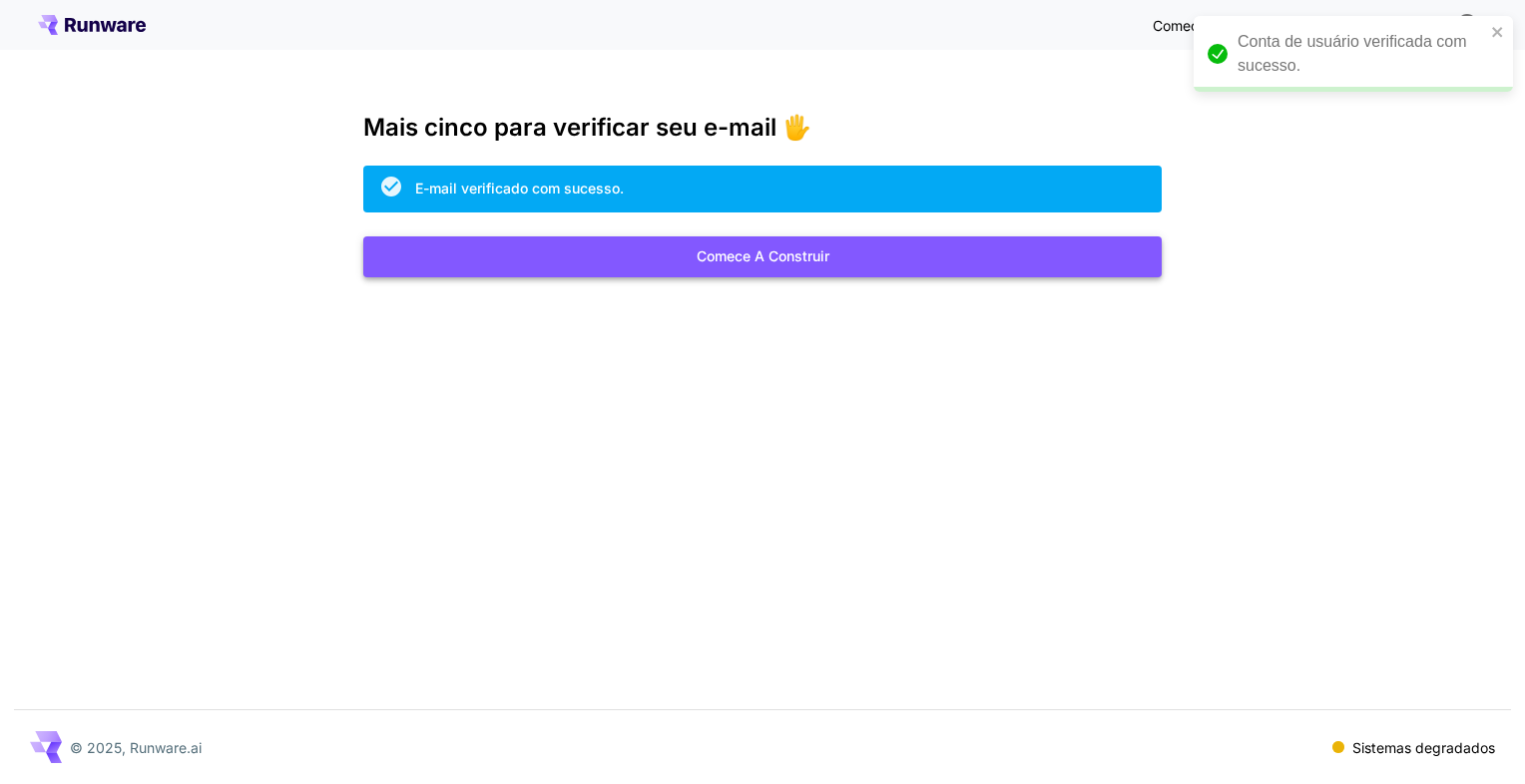 click on "Comece a construir" at bounding box center (762, 256) 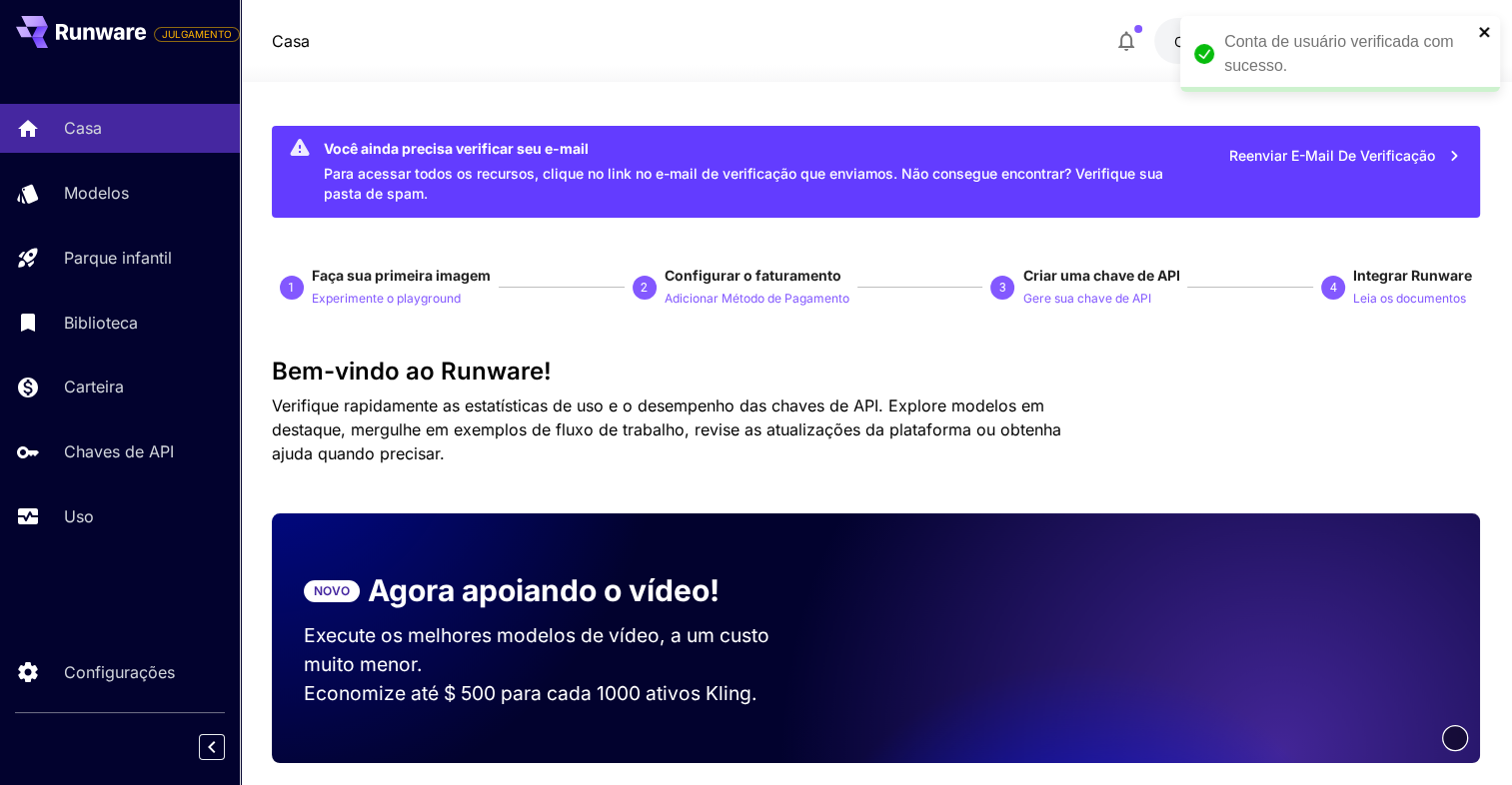 click 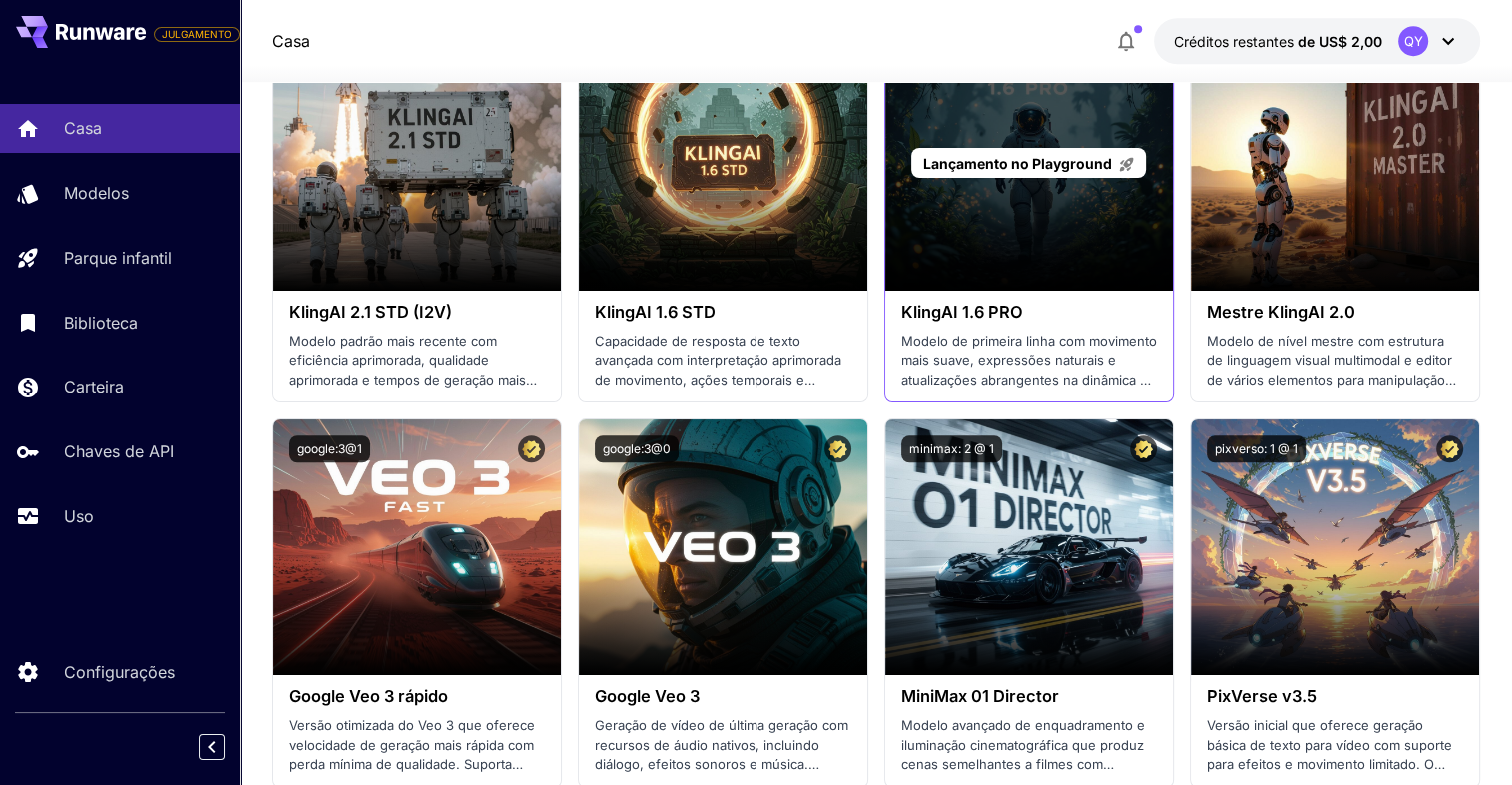 scroll, scrollTop: 1298, scrollLeft: 0, axis: vertical 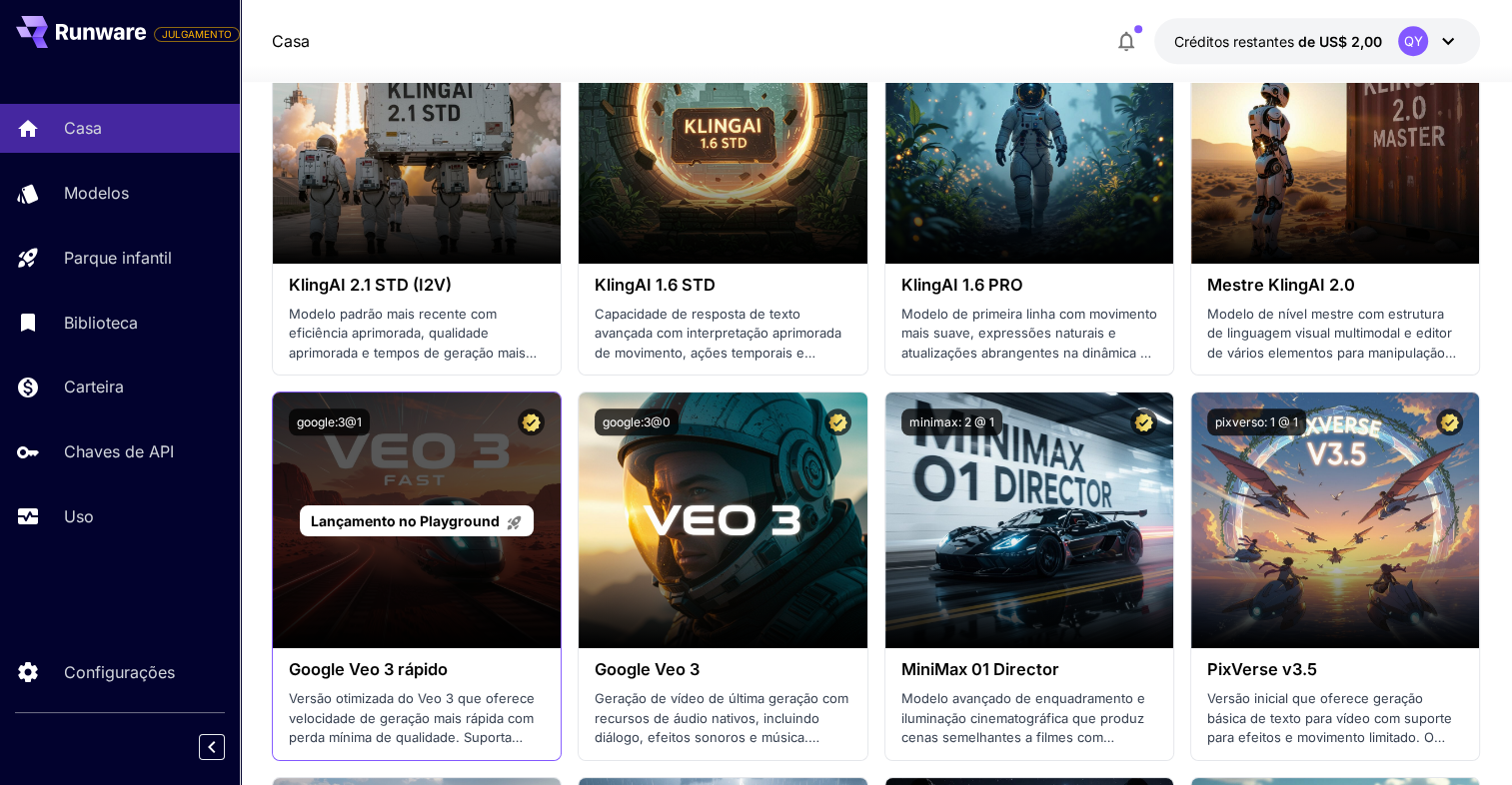 click on "Lançamento no Playground" at bounding box center [417, 520] 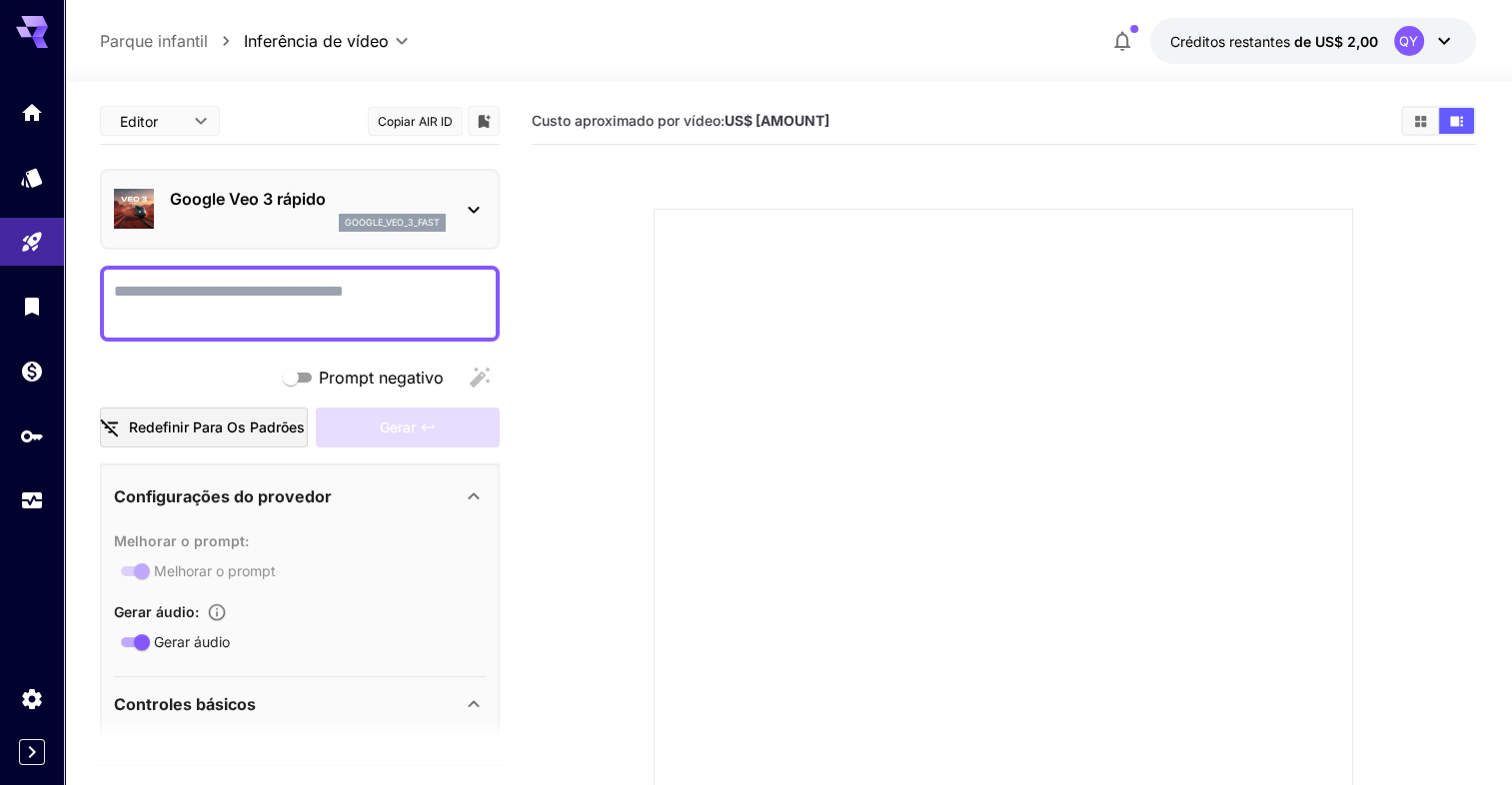 click on "Prompt negativo" at bounding box center (300, 304) 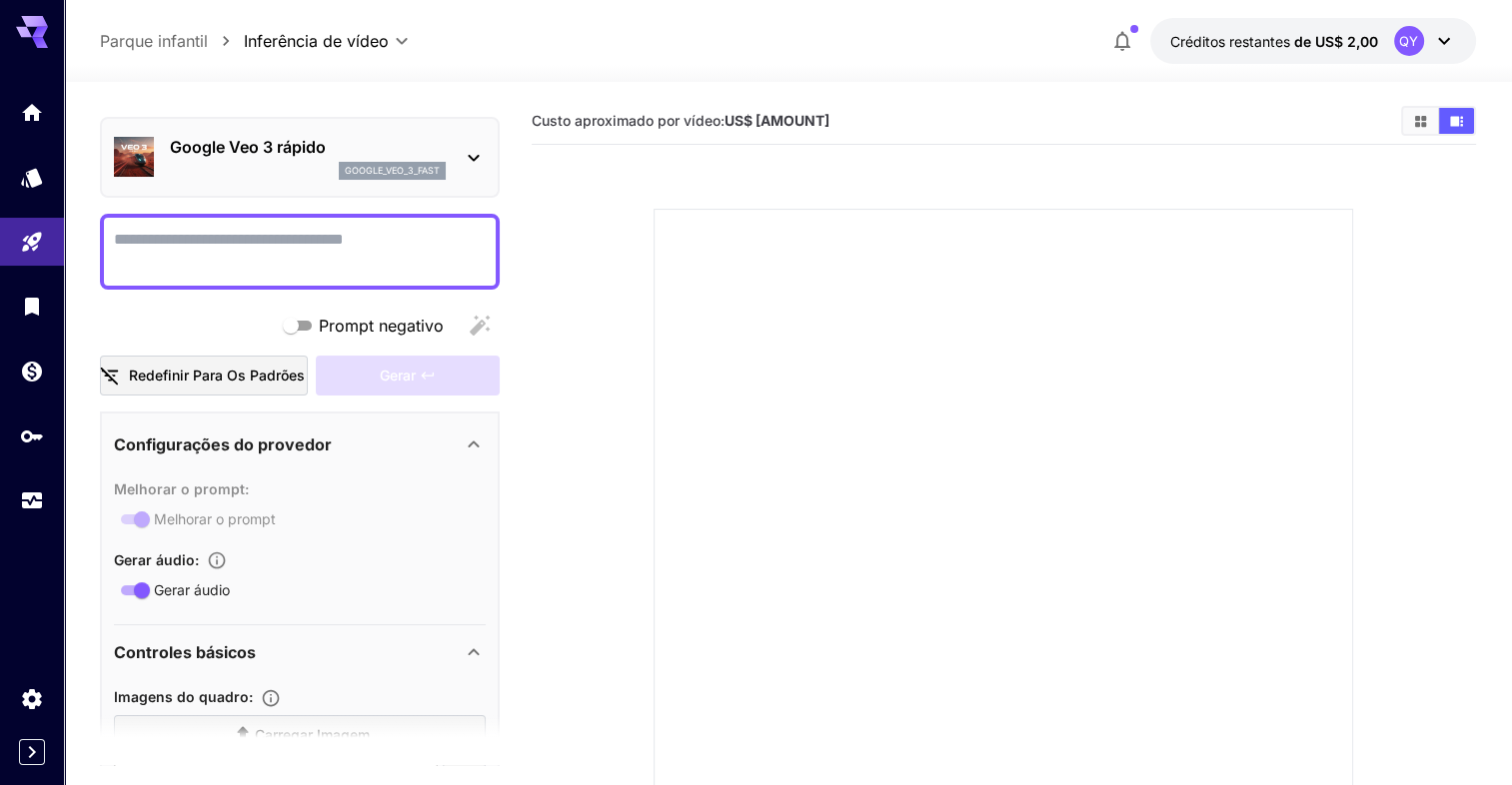 scroll, scrollTop: 0, scrollLeft: 0, axis: both 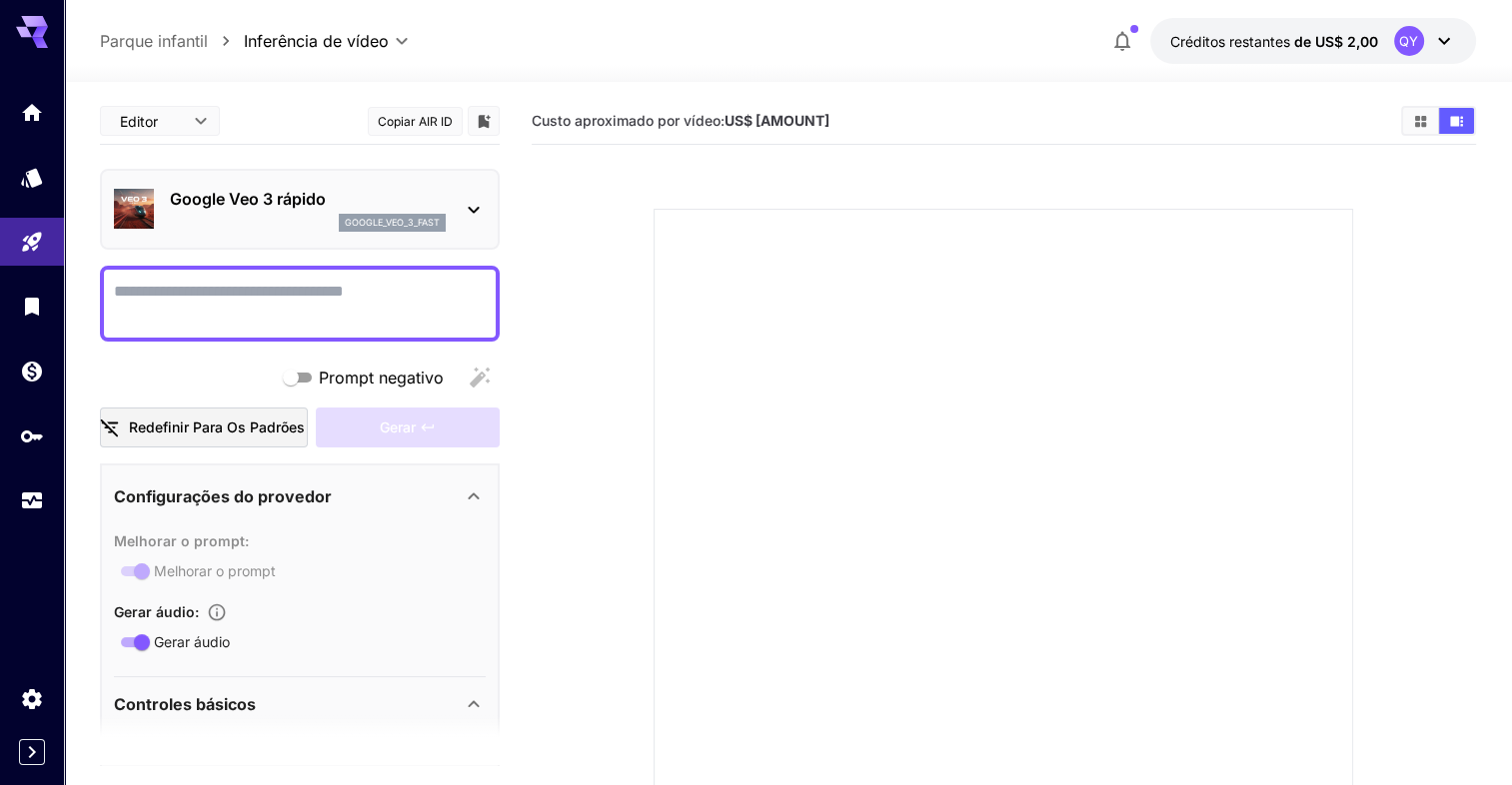click on "Prompt negativo" at bounding box center [300, 304] 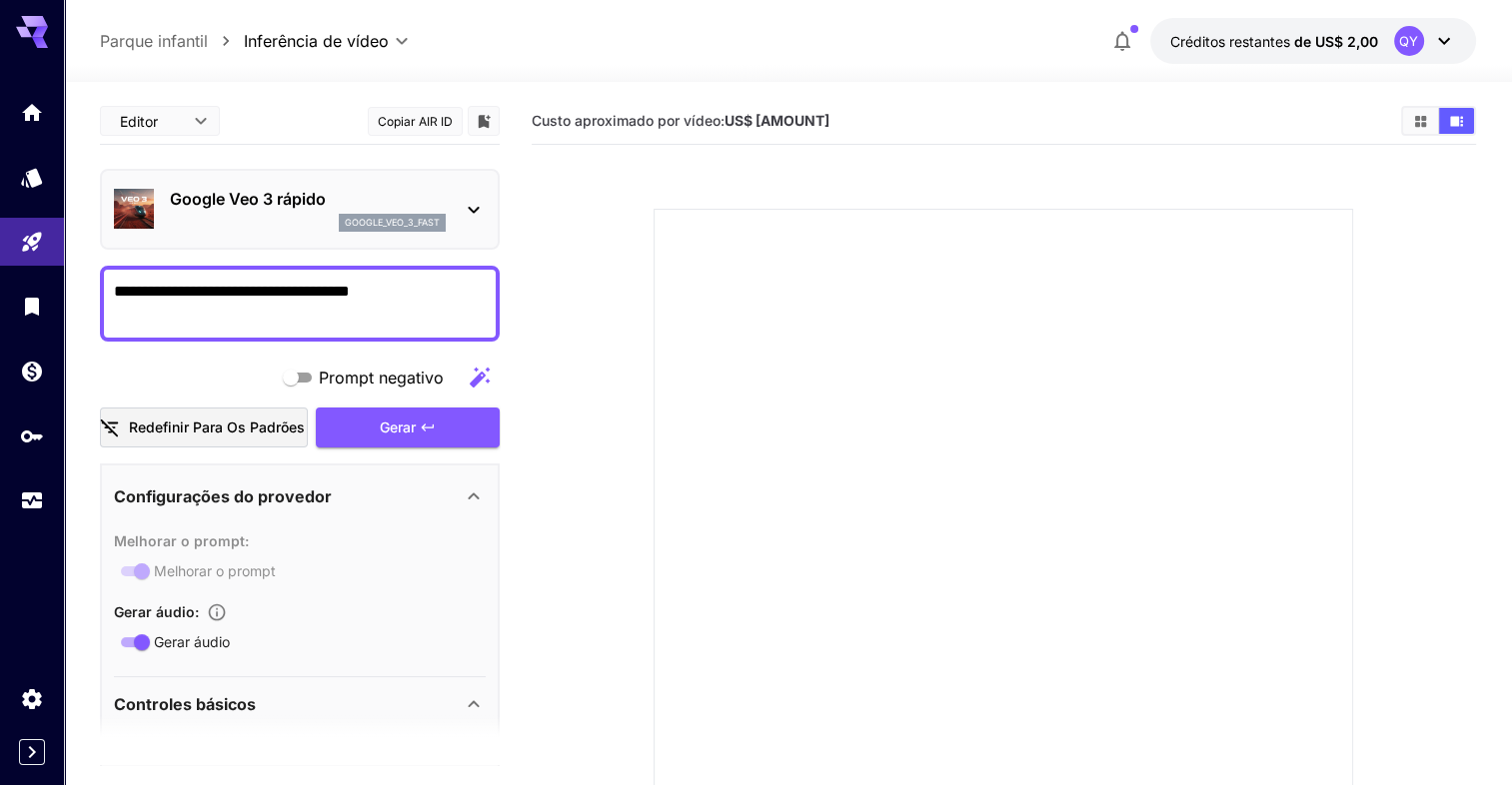 click on "**********" at bounding box center (300, 304) 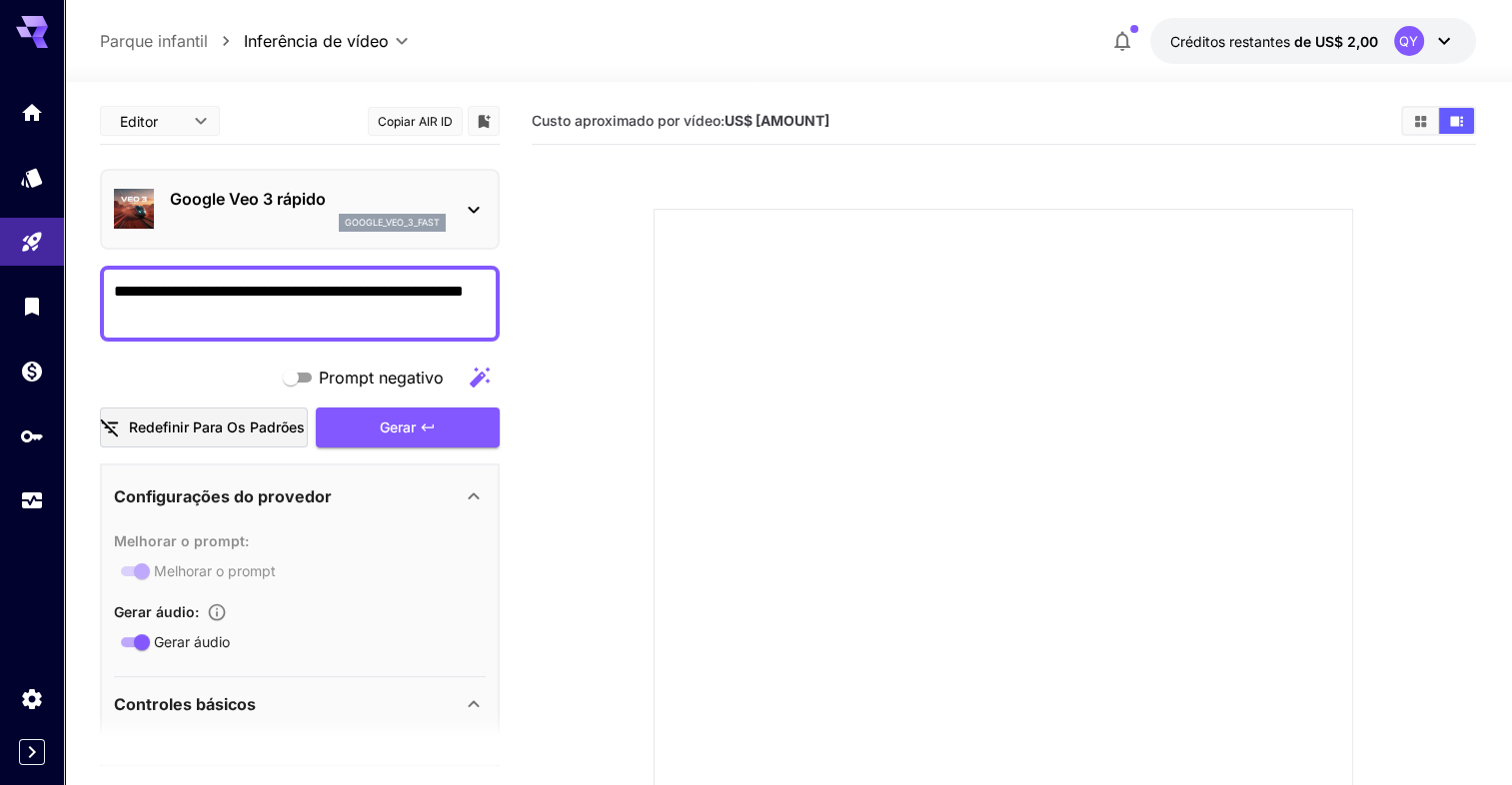 click on "**********" at bounding box center (300, 304) 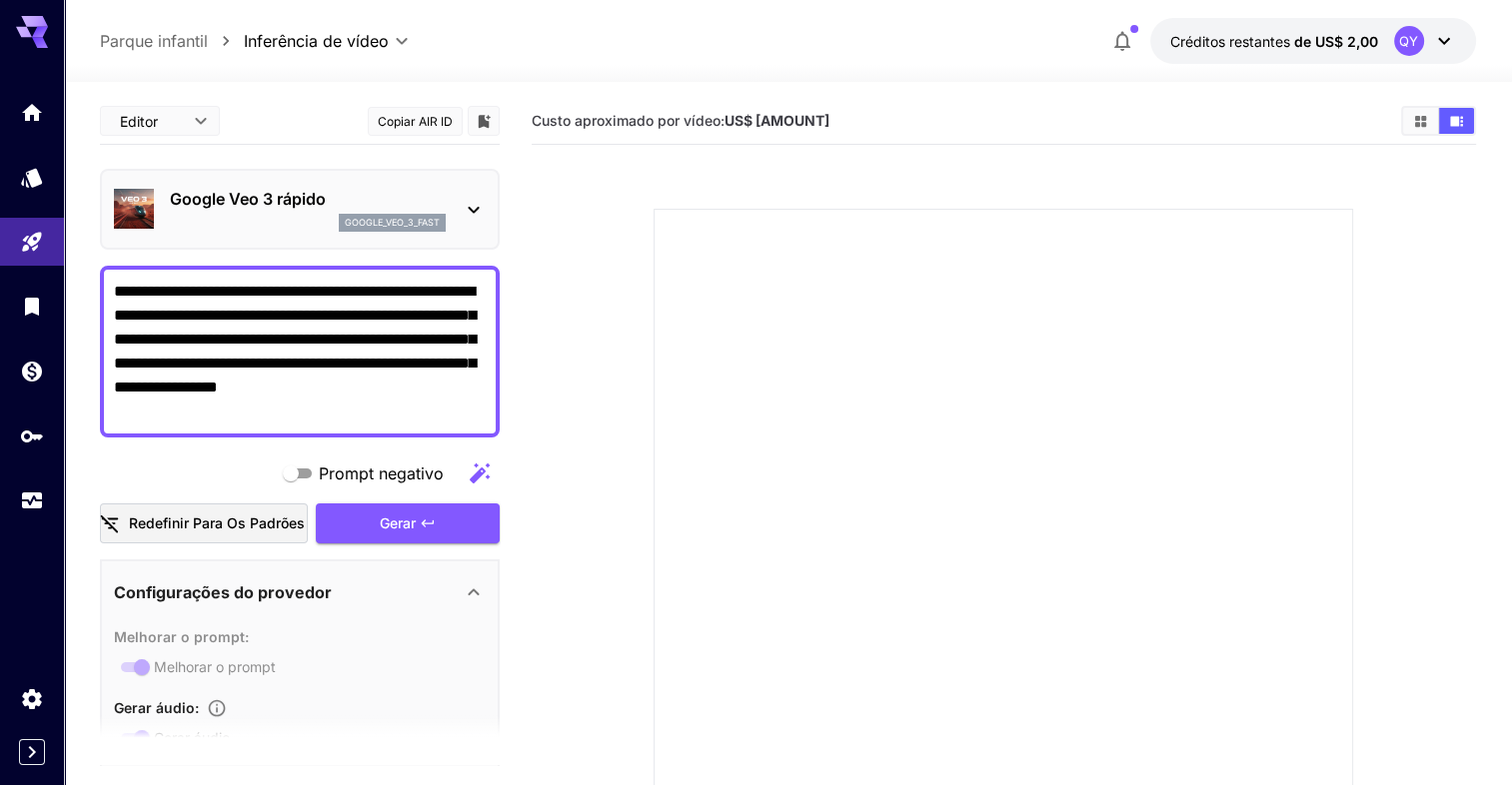 click on "**********" at bounding box center (300, 352) 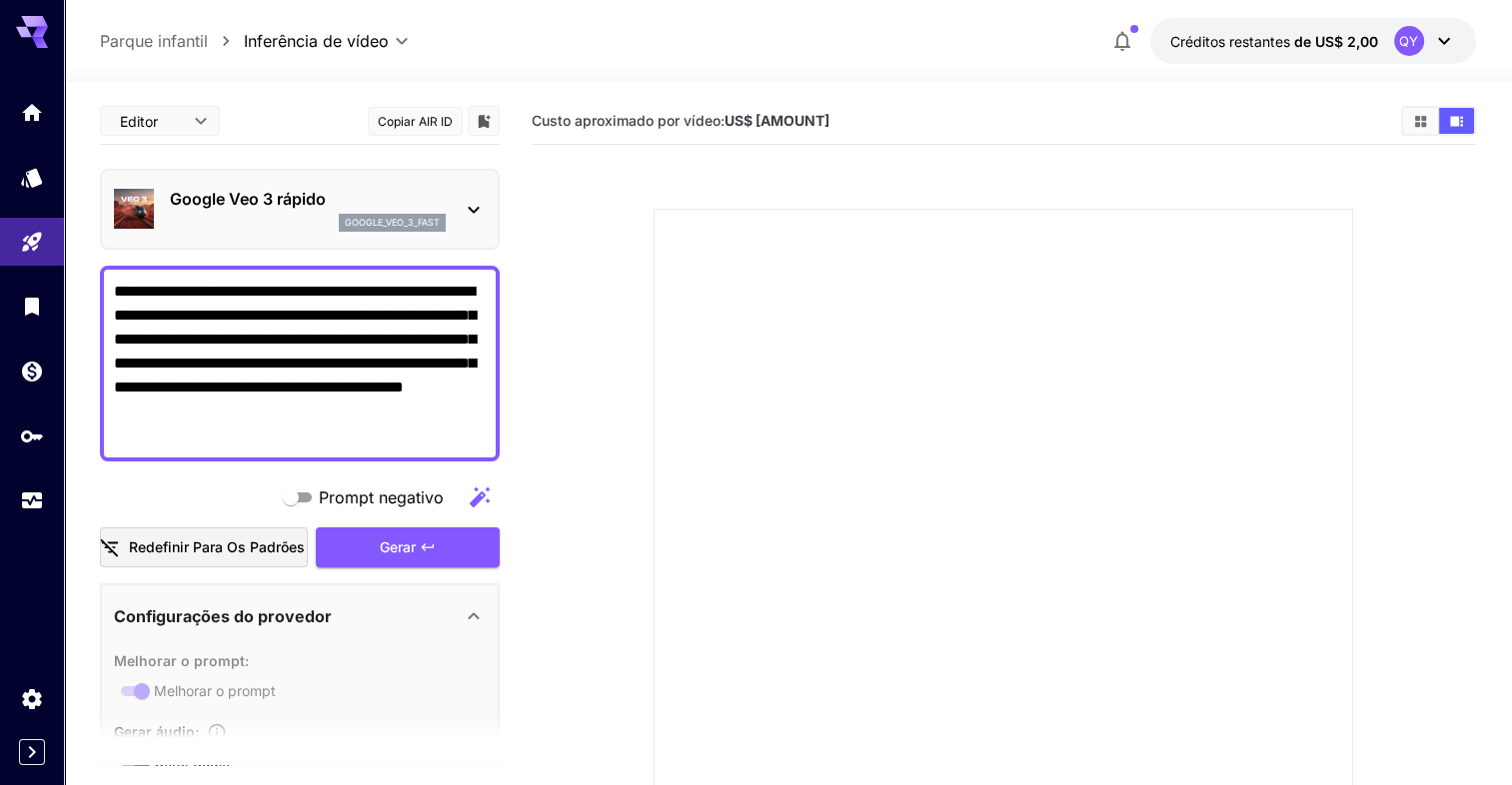 click on "**********" at bounding box center (300, 364) 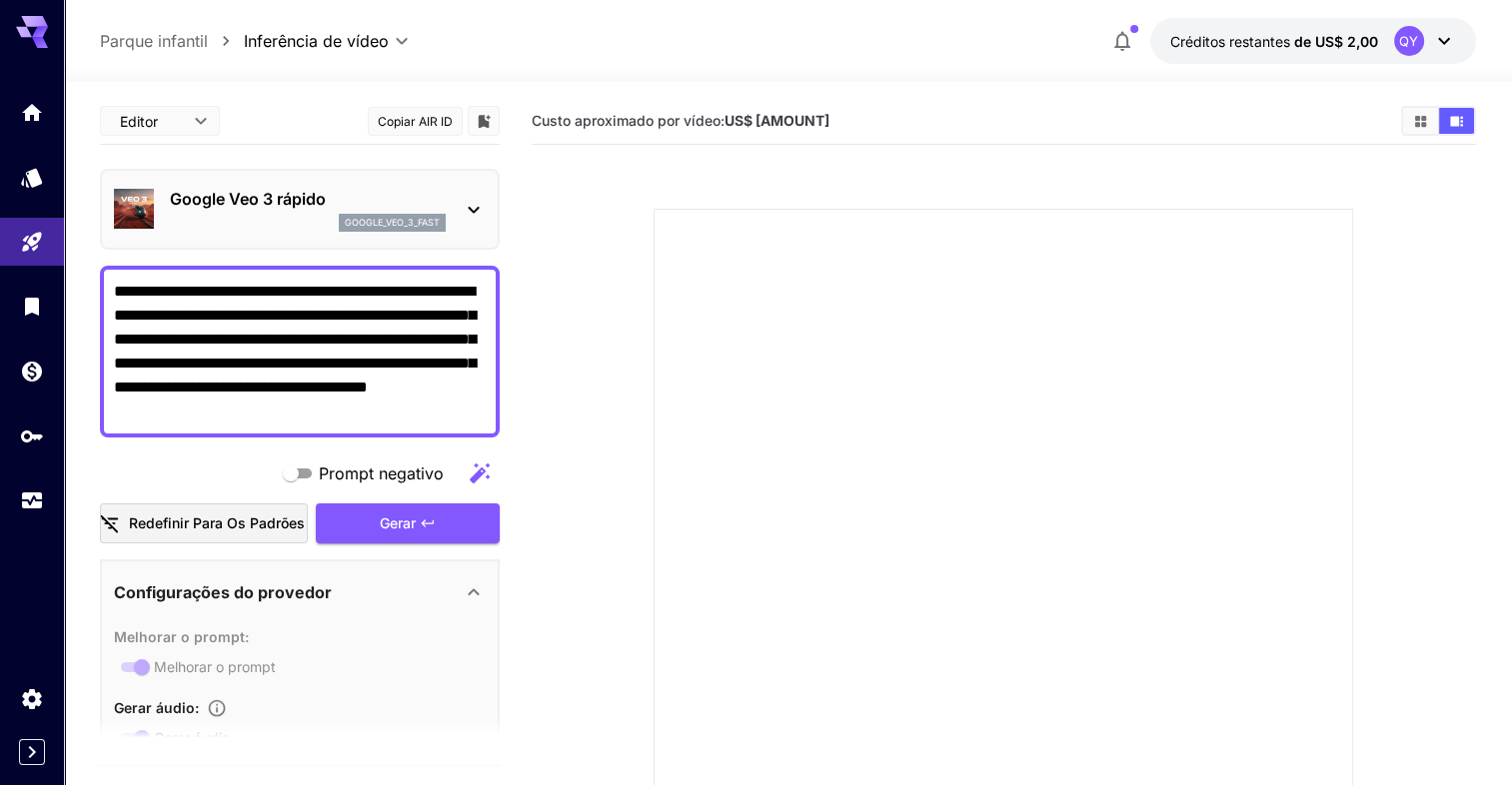 click on "**********" at bounding box center [300, 352] 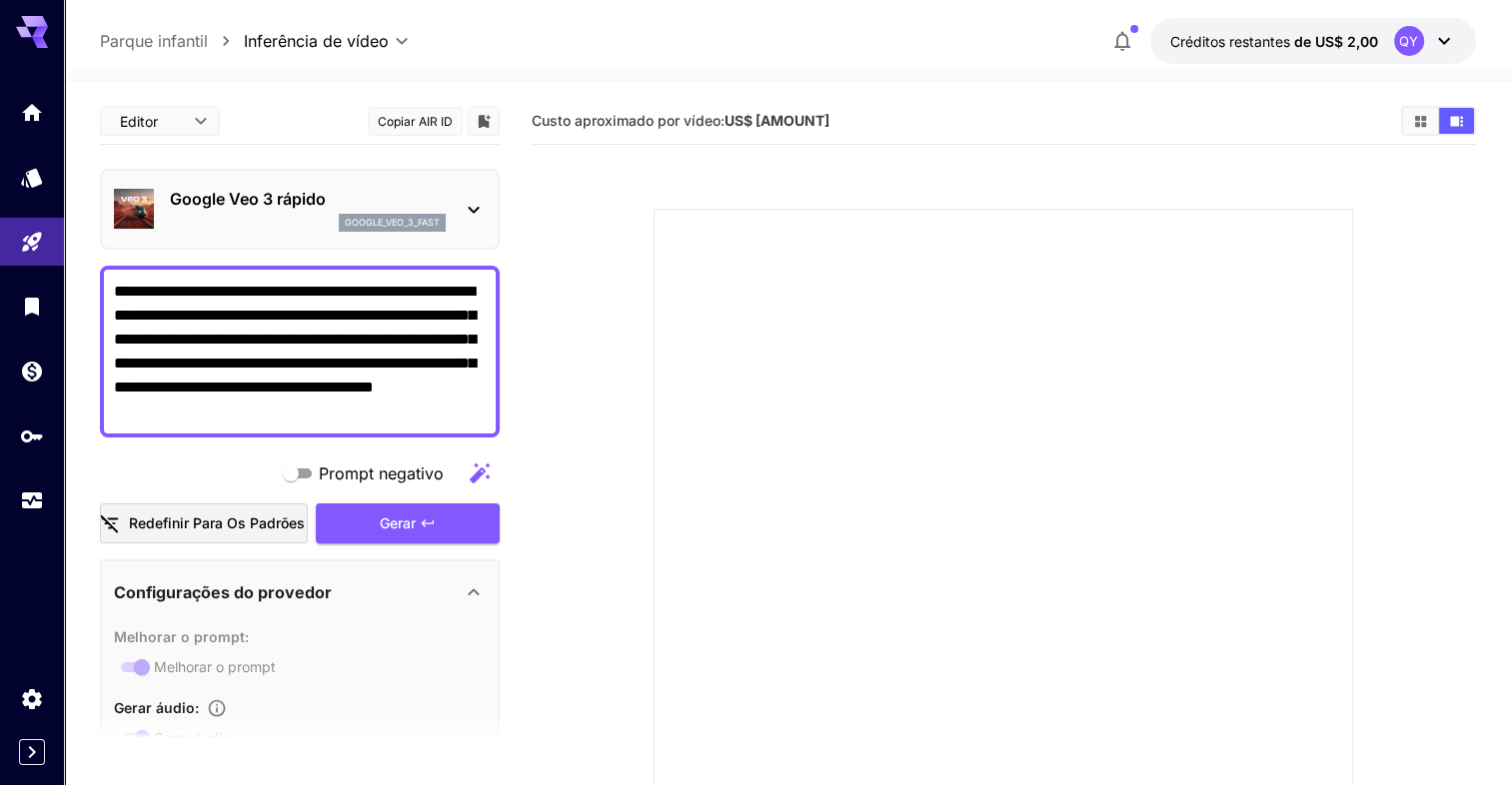 click on "**********" at bounding box center (300, 352) 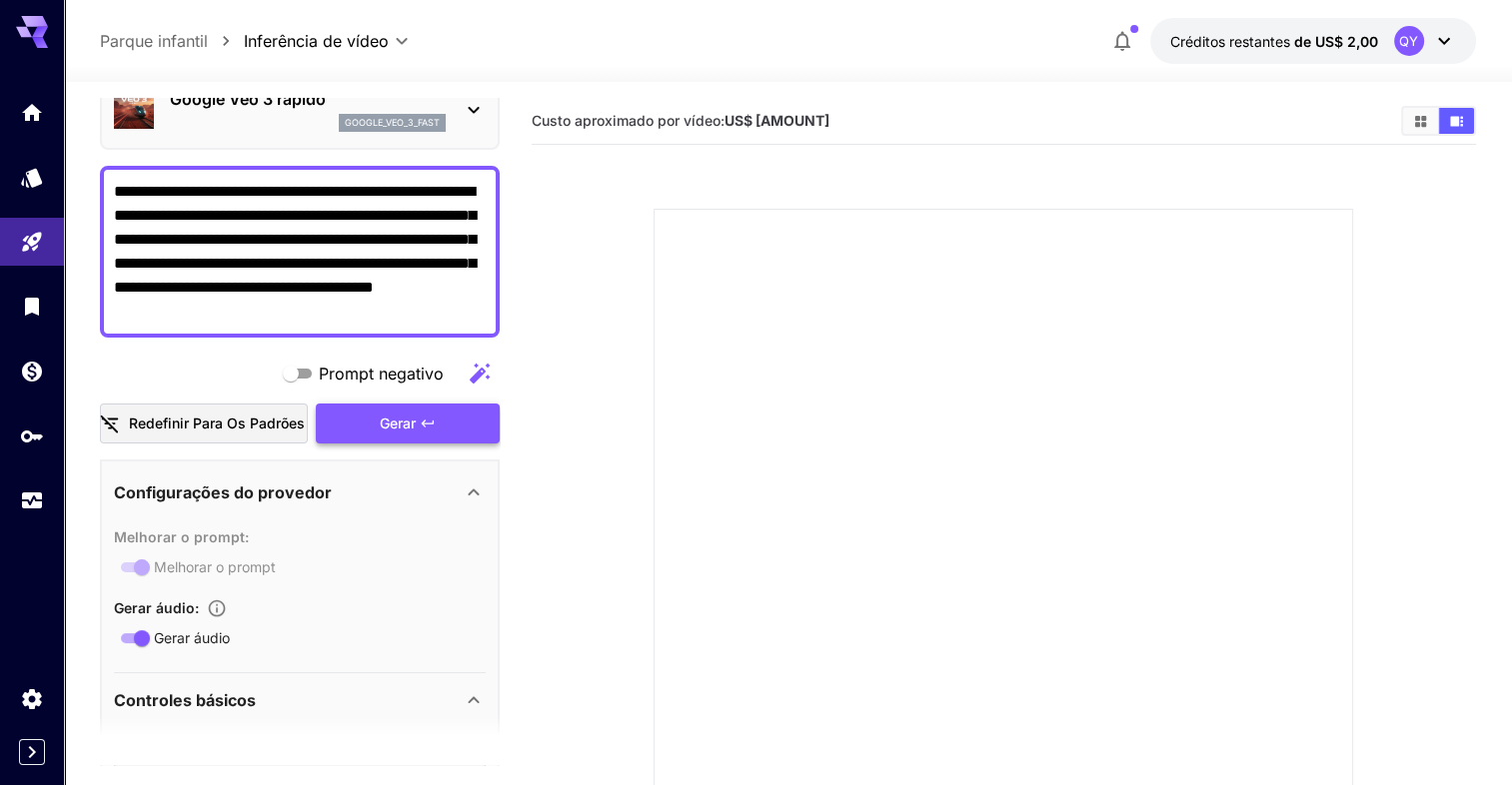 scroll, scrollTop: 0, scrollLeft: 0, axis: both 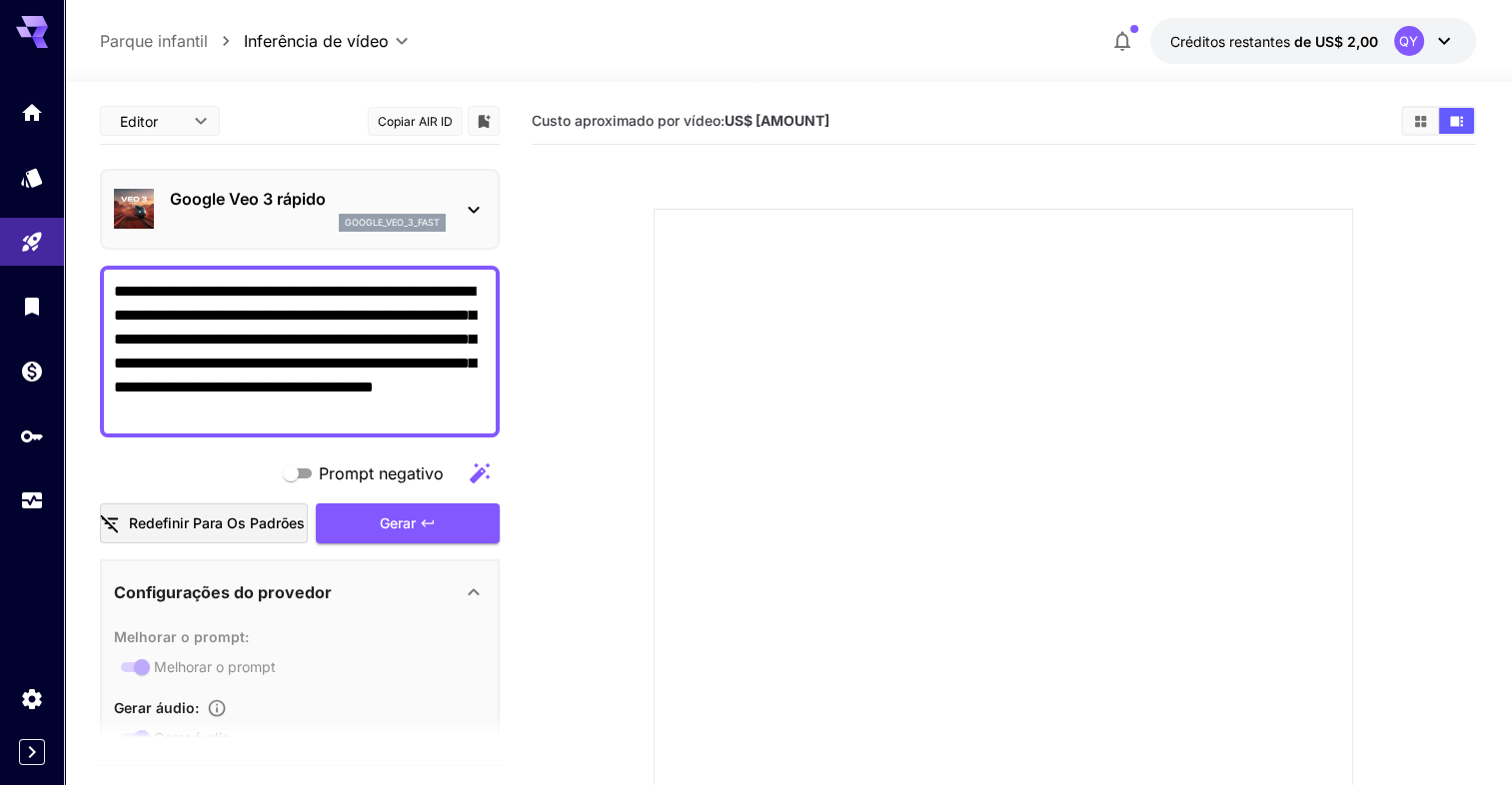 click on "**********" at bounding box center (300, 352) 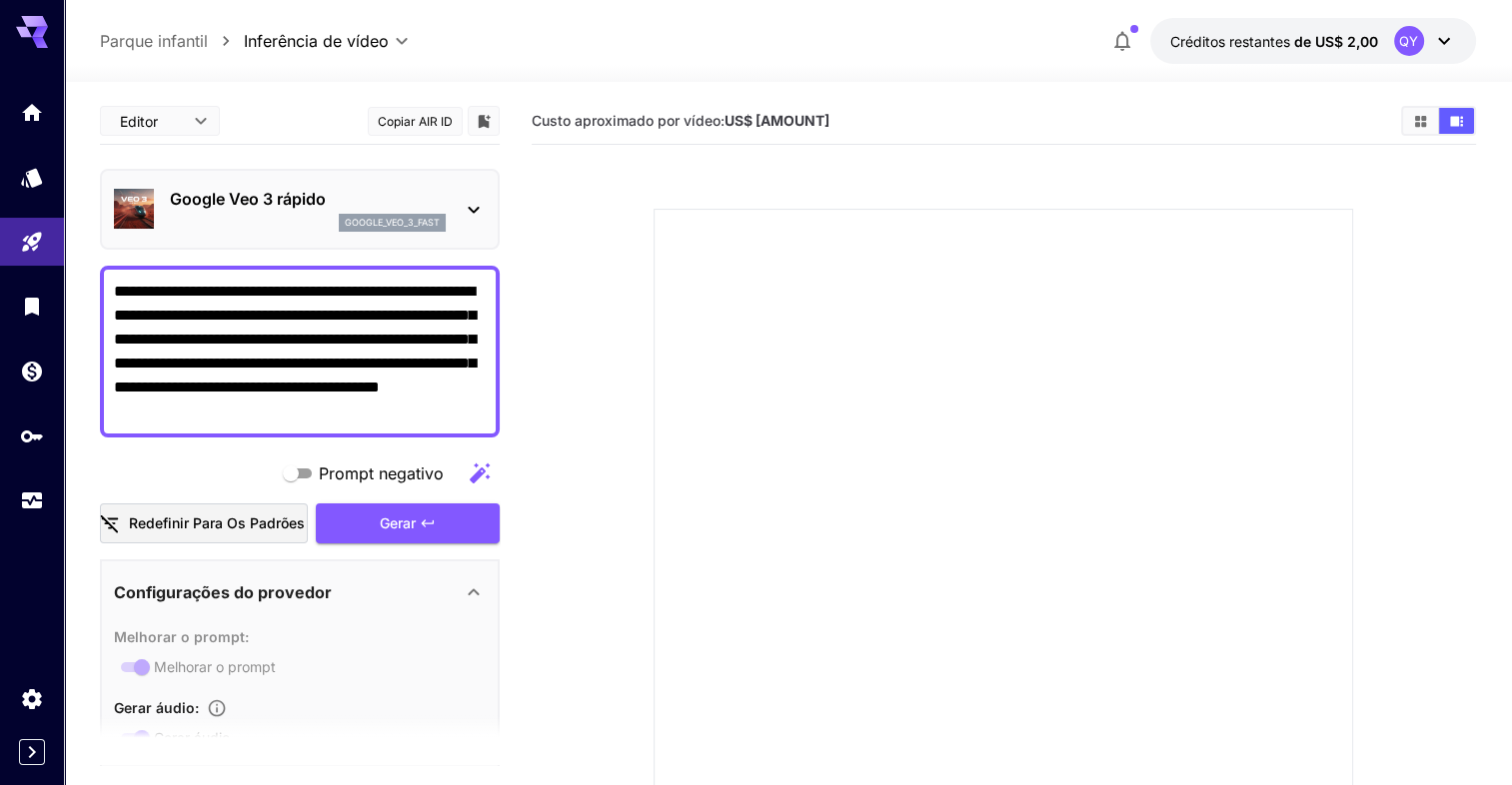 click on "**********" at bounding box center (300, 352) 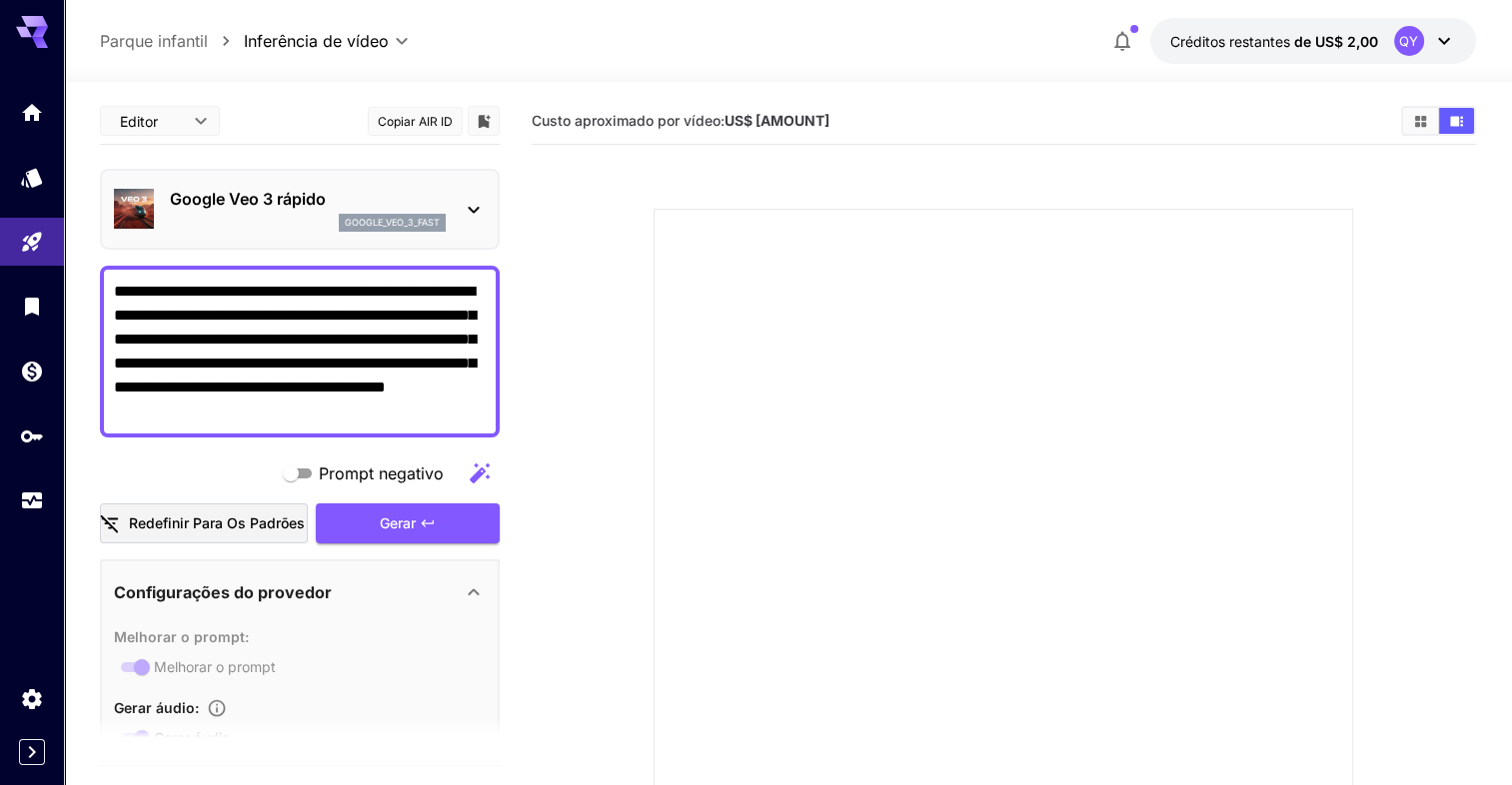 click on "**********" at bounding box center (300, 352) 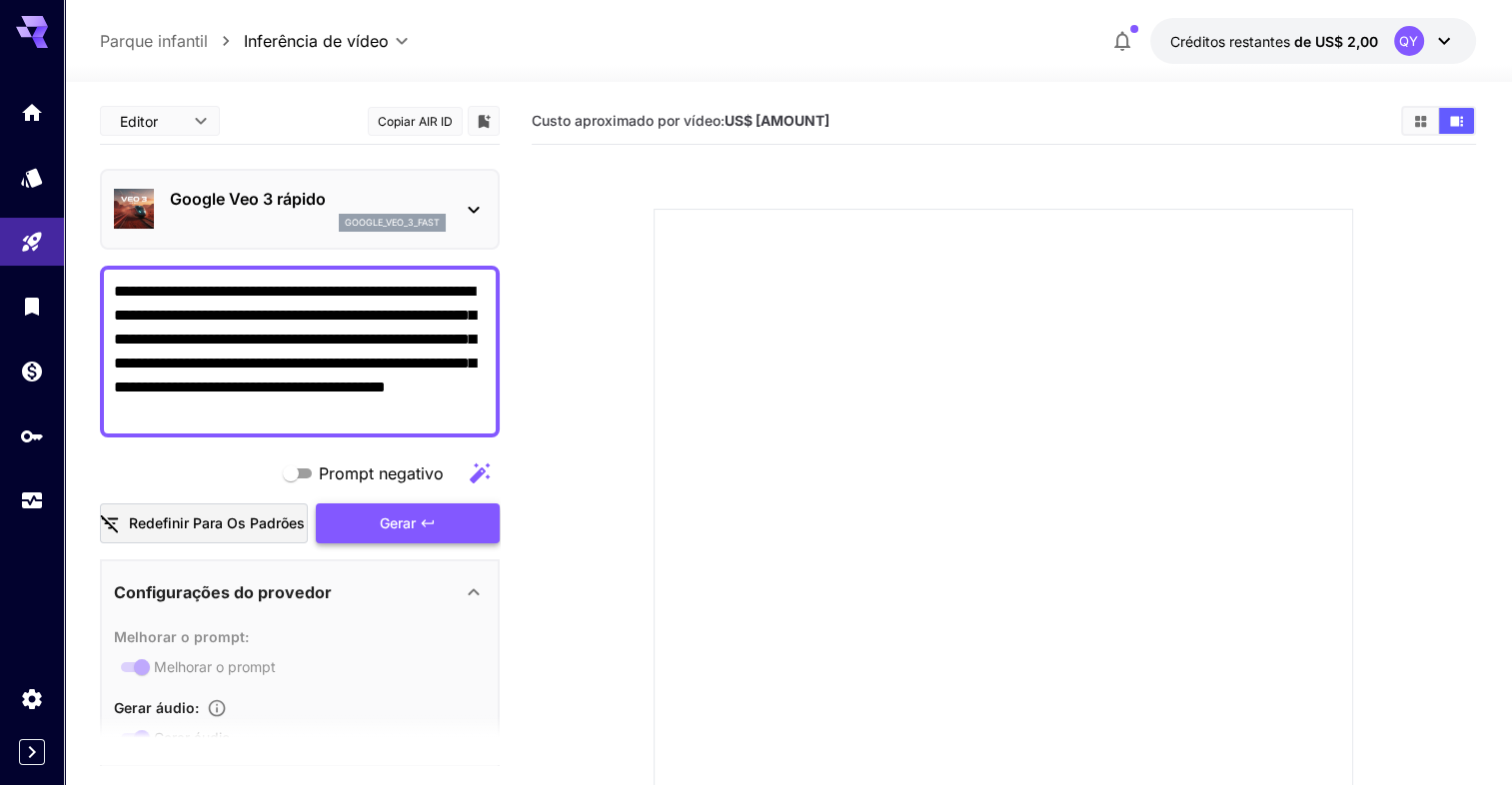 click on "Gerar" at bounding box center (408, 523) 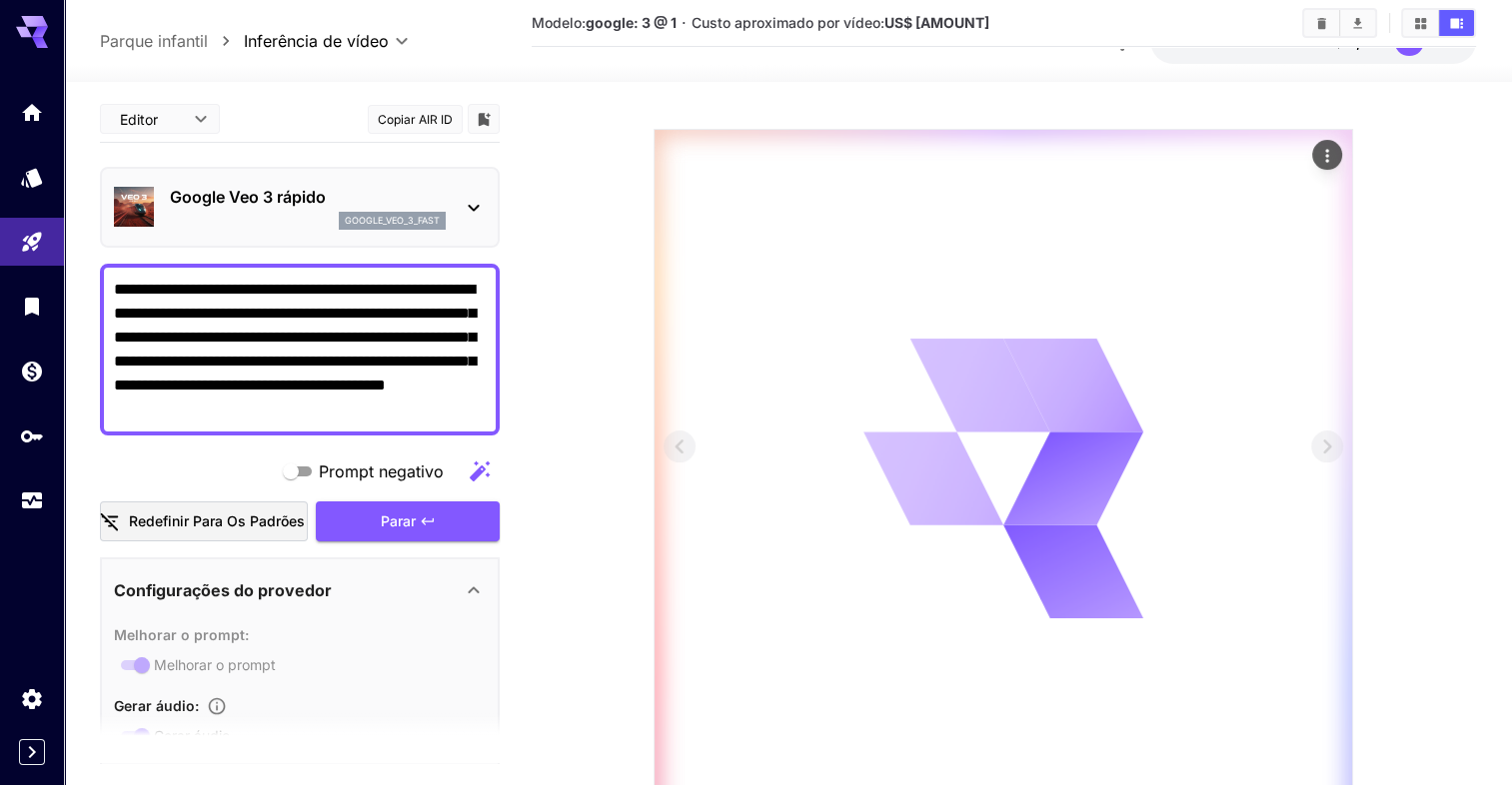 scroll, scrollTop: 200, scrollLeft: 0, axis: vertical 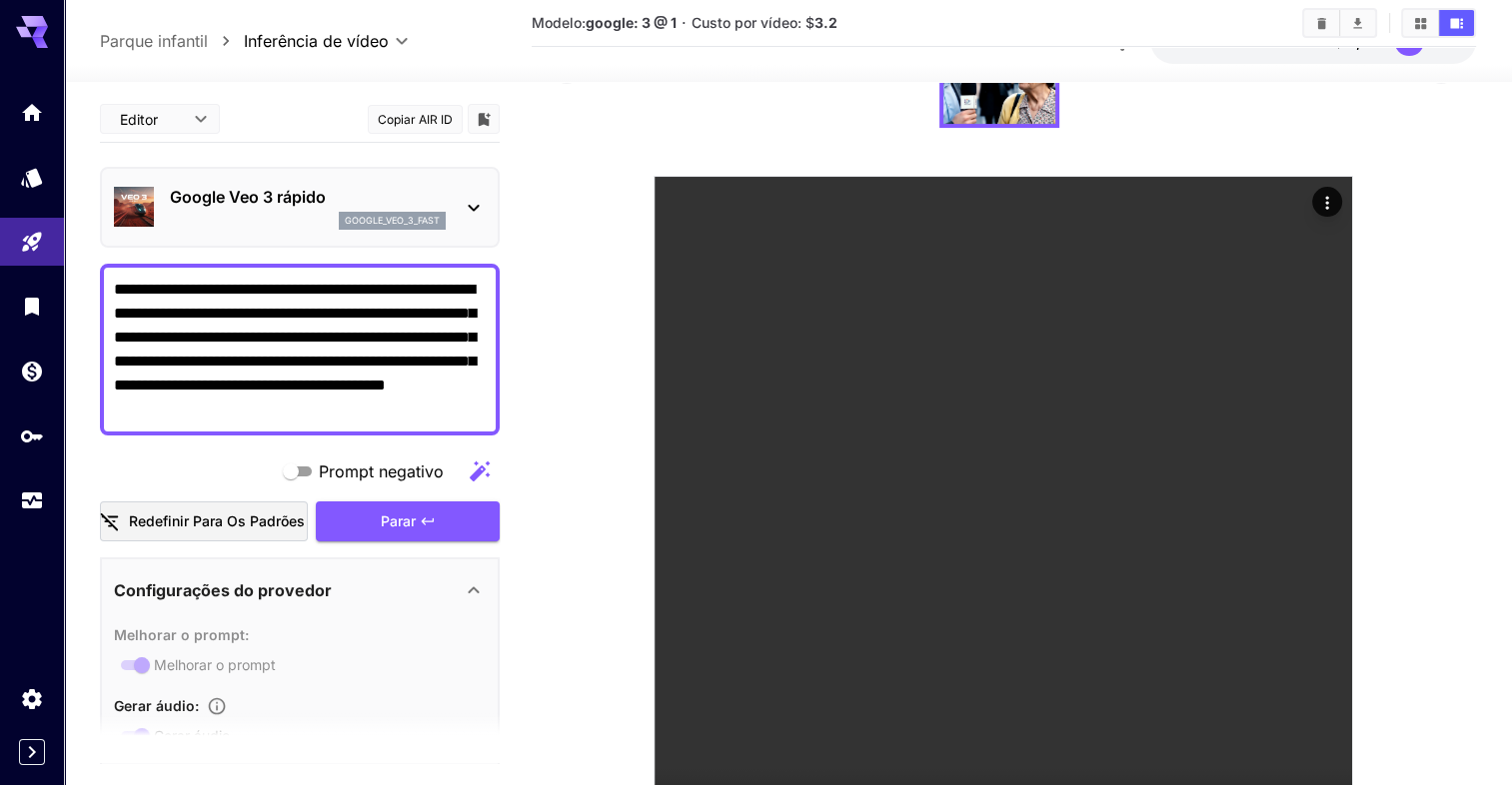 click on "**********" at bounding box center [300, 350] 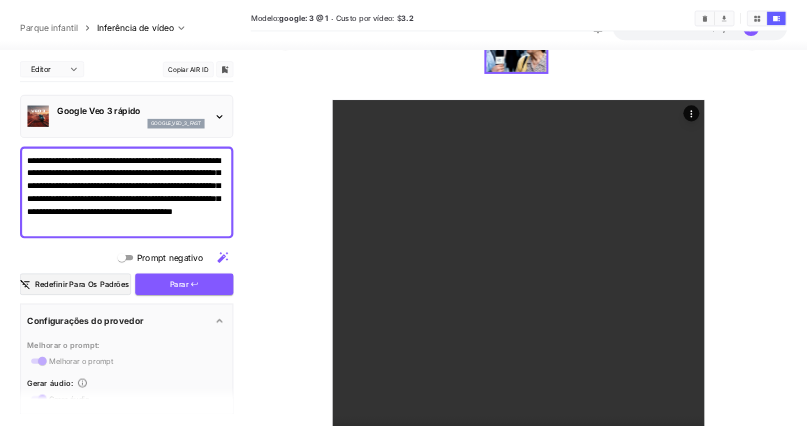 scroll, scrollTop: 135, scrollLeft: 0, axis: vertical 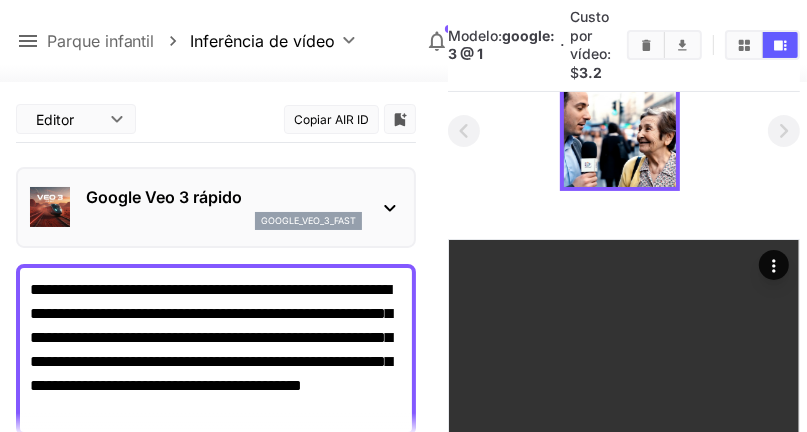 drag, startPoint x: 331, startPoint y: 307, endPoint x: -24, endPoint y: 88, distance: 417.1163 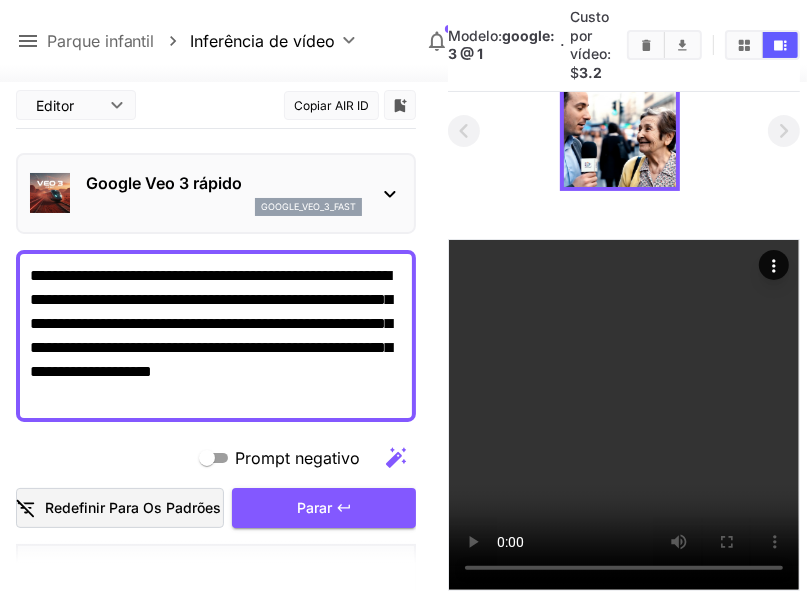 click on "**********" at bounding box center (216, 335) 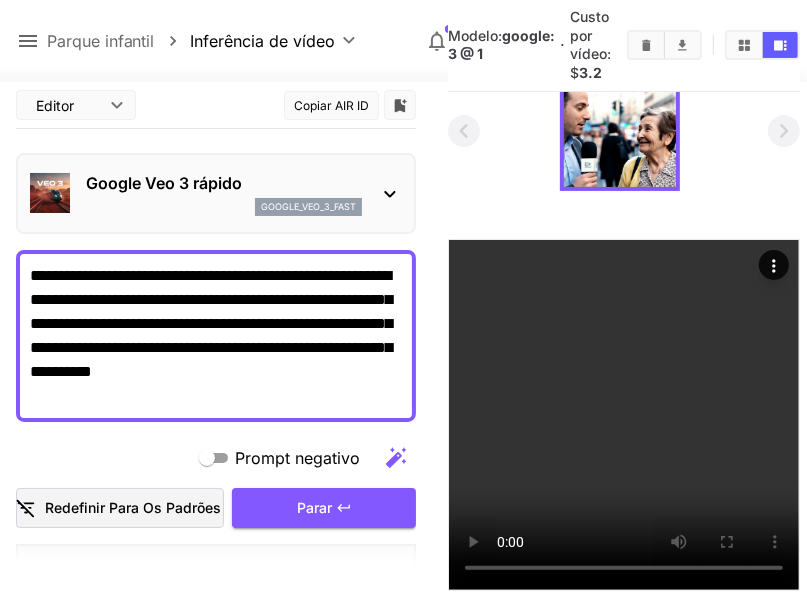 click on "**********" at bounding box center (216, 335) 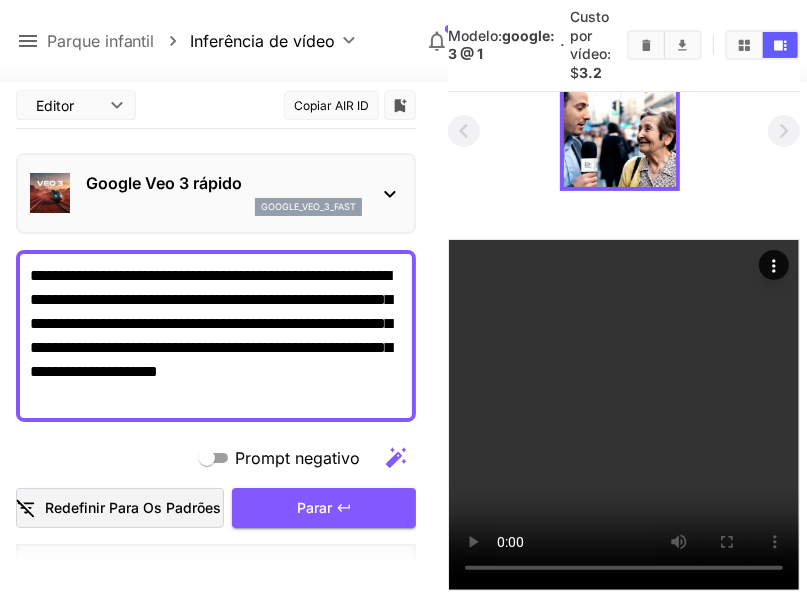 click on "**********" at bounding box center (216, 335) 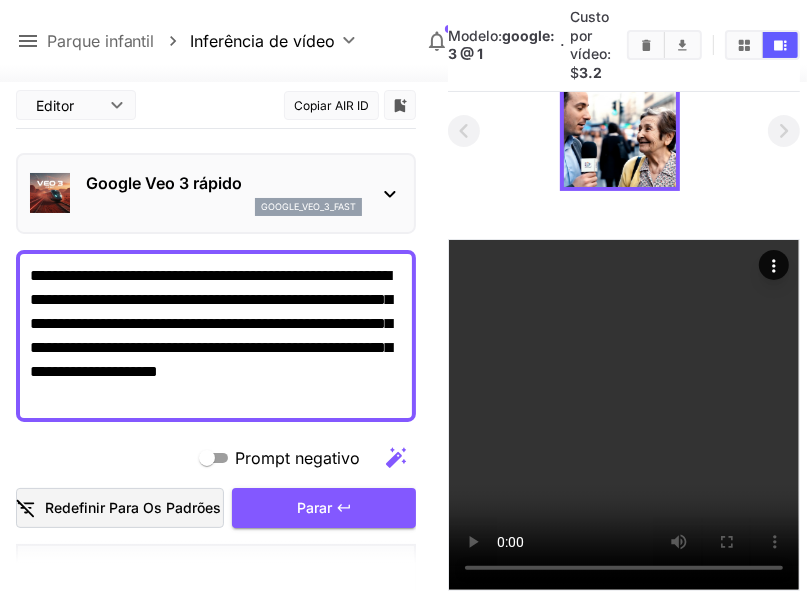 click on "**********" at bounding box center (216, 335) 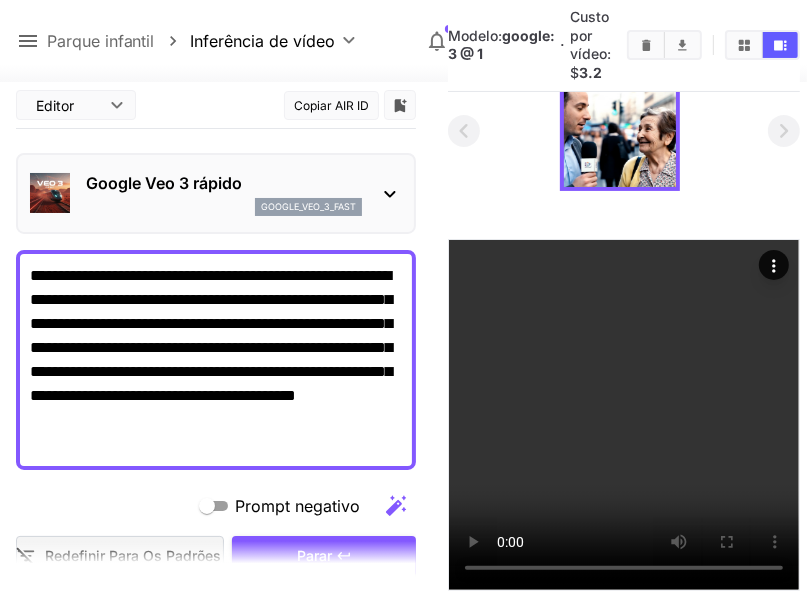 click on "**********" at bounding box center [216, 359] 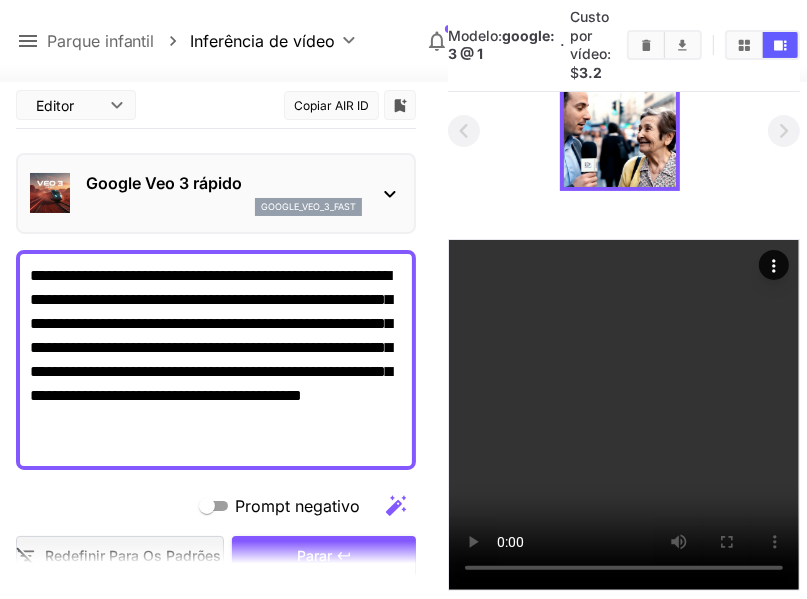 click on "**********" at bounding box center (216, 359) 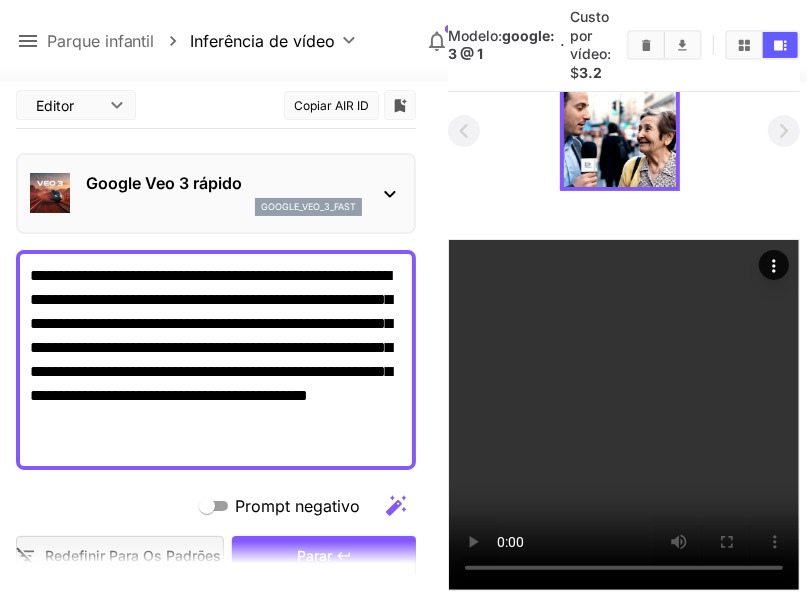 click on "**********" at bounding box center [216, 359] 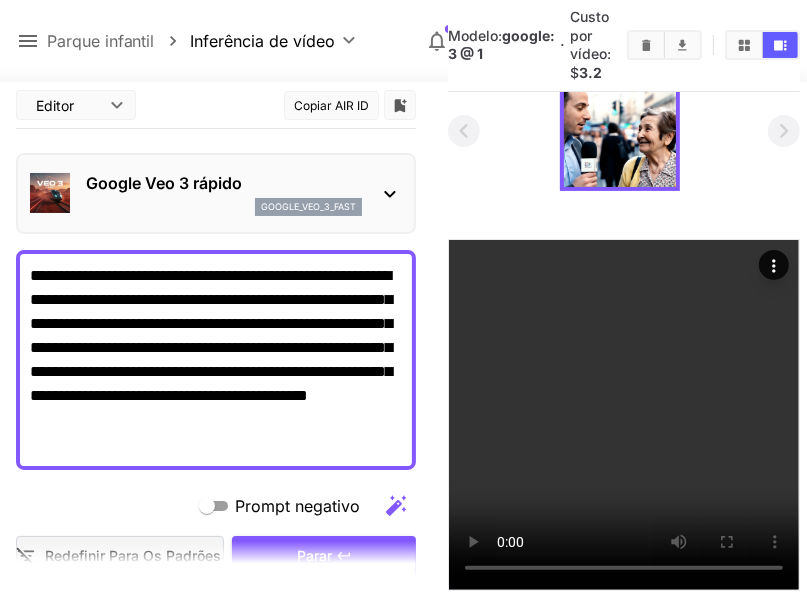 click on "**********" at bounding box center [216, 359] 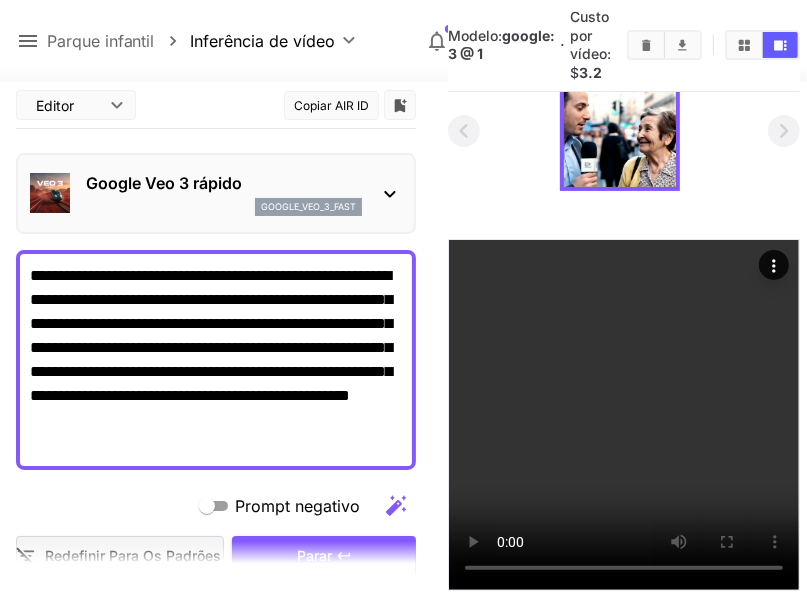 click on "**********" at bounding box center [216, 359] 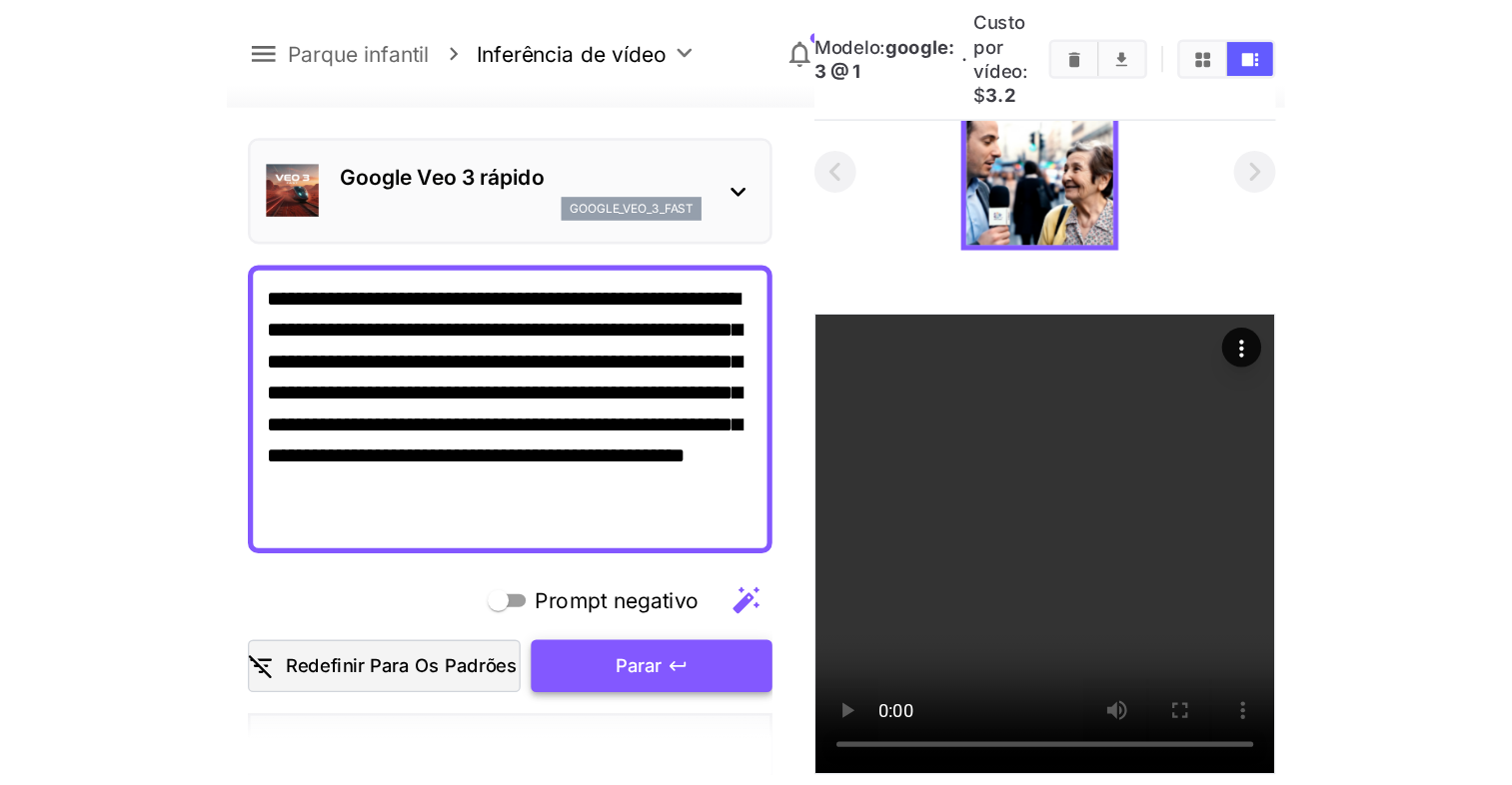 scroll, scrollTop: 100, scrollLeft: 0, axis: vertical 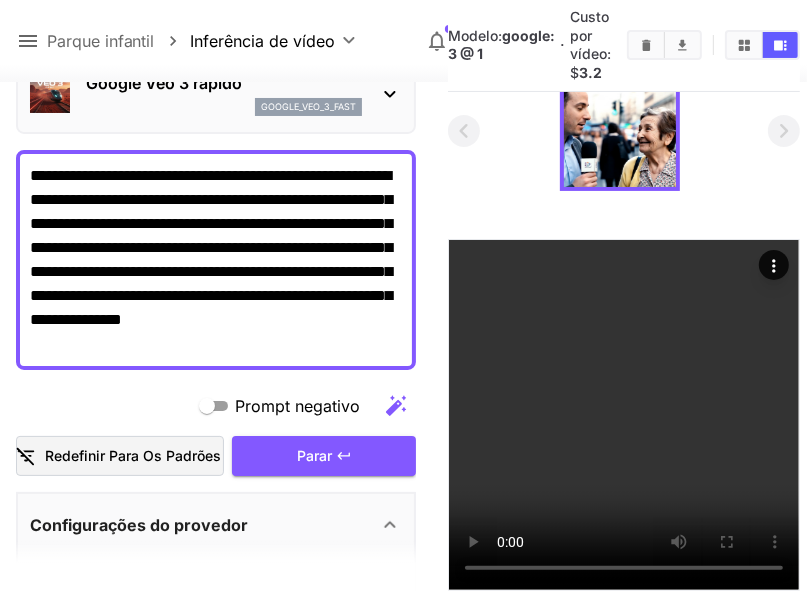 click on "**********" at bounding box center (216, 259) 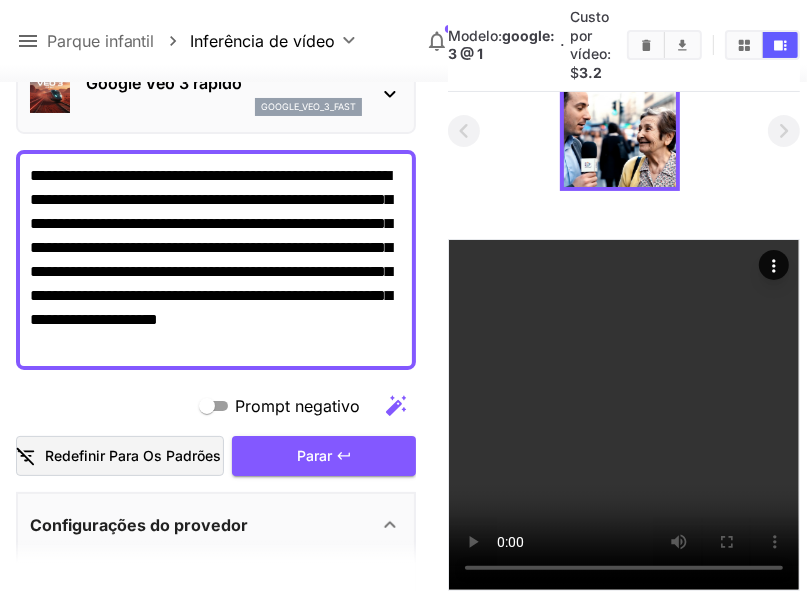 click on "**********" at bounding box center [216, 259] 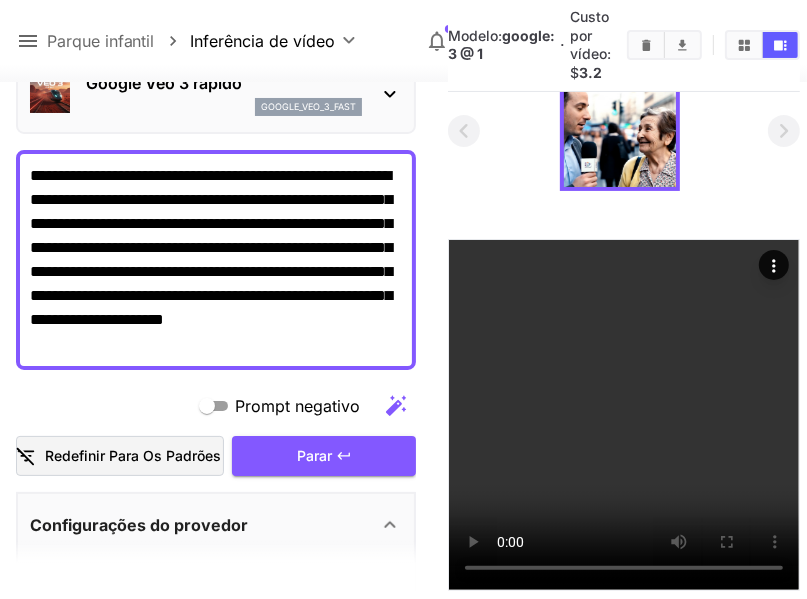 click on "**********" at bounding box center [216, 259] 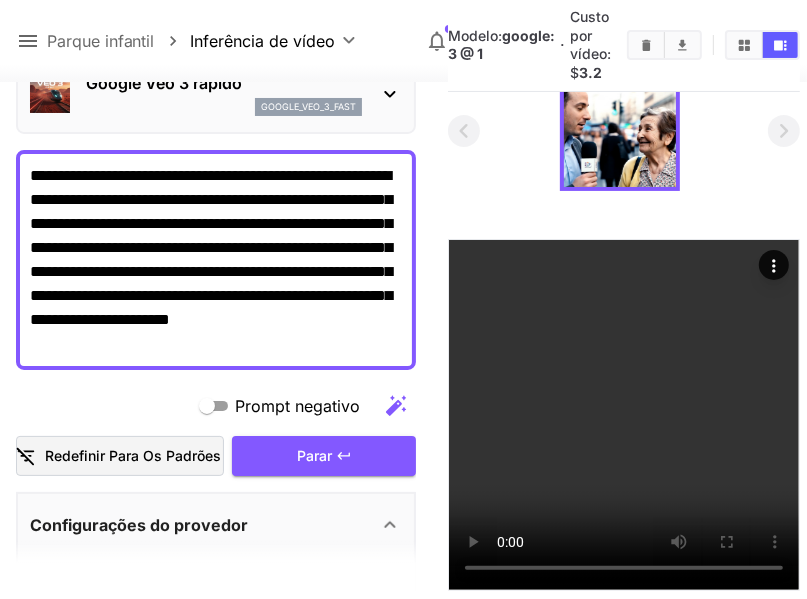 click on "**********" at bounding box center (216, 259) 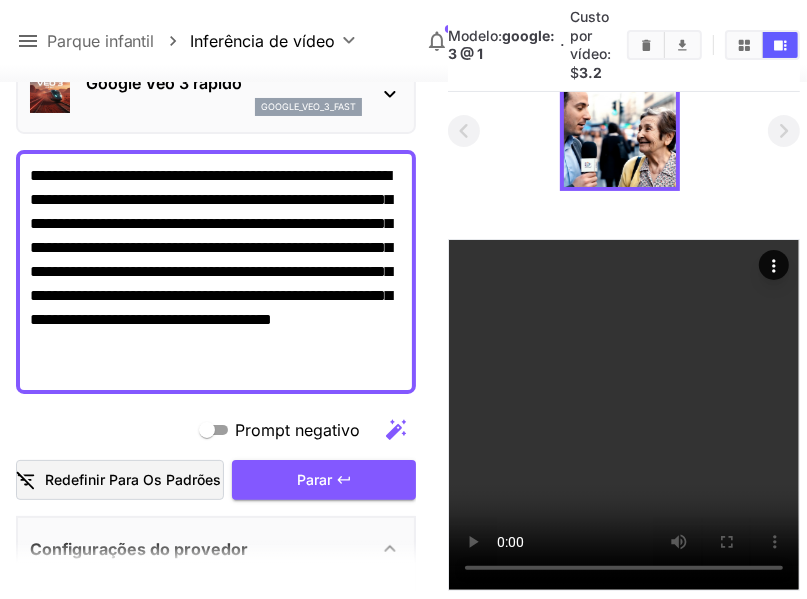 click on "**********" at bounding box center (216, 271) 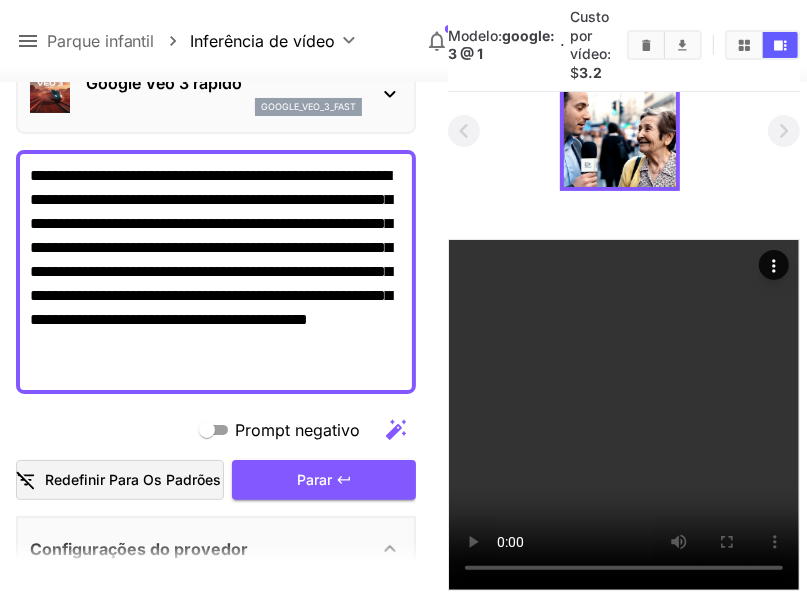 click on "**********" at bounding box center (216, 271) 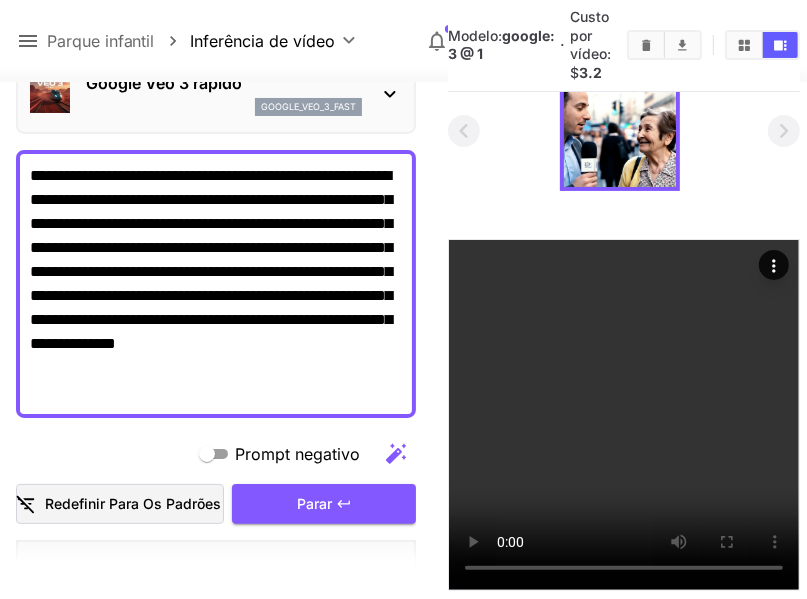click on "**********" at bounding box center (216, 283) 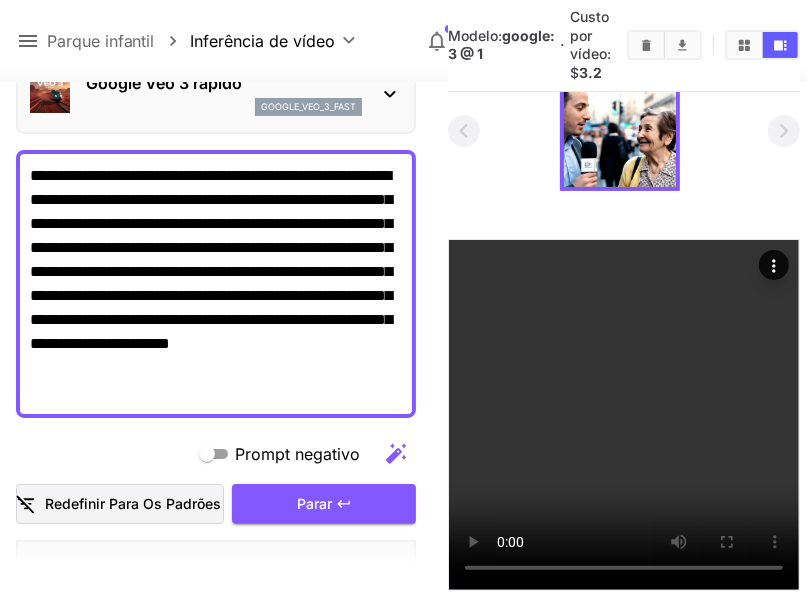 click on "**********" at bounding box center [216, 283] 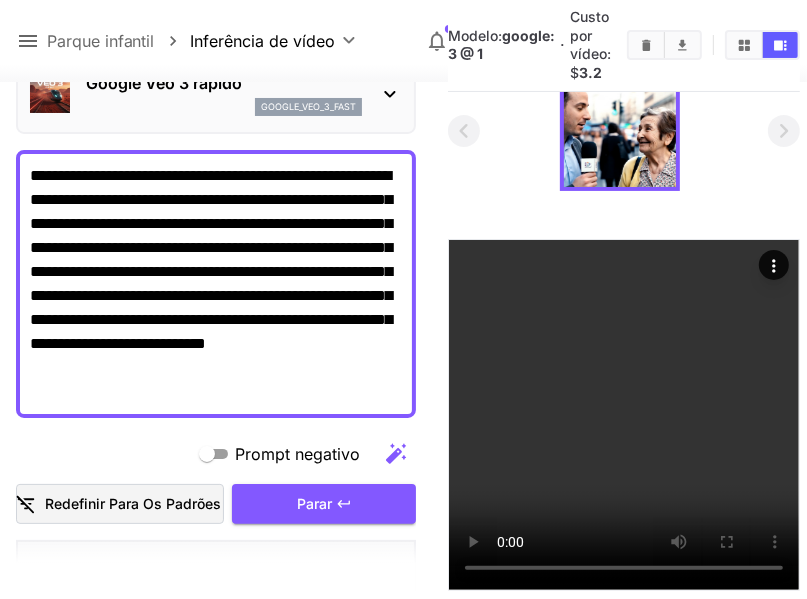 type on "**********" 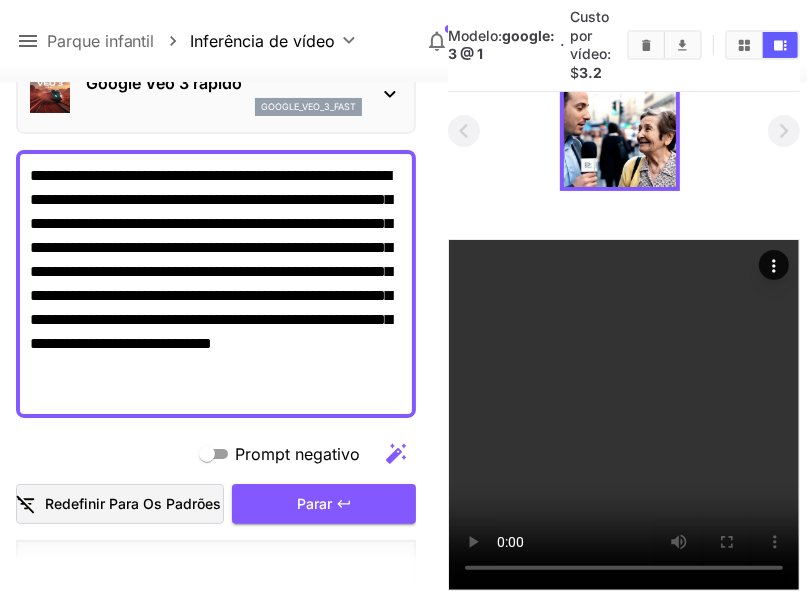 click on "**********" at bounding box center [216, 283] 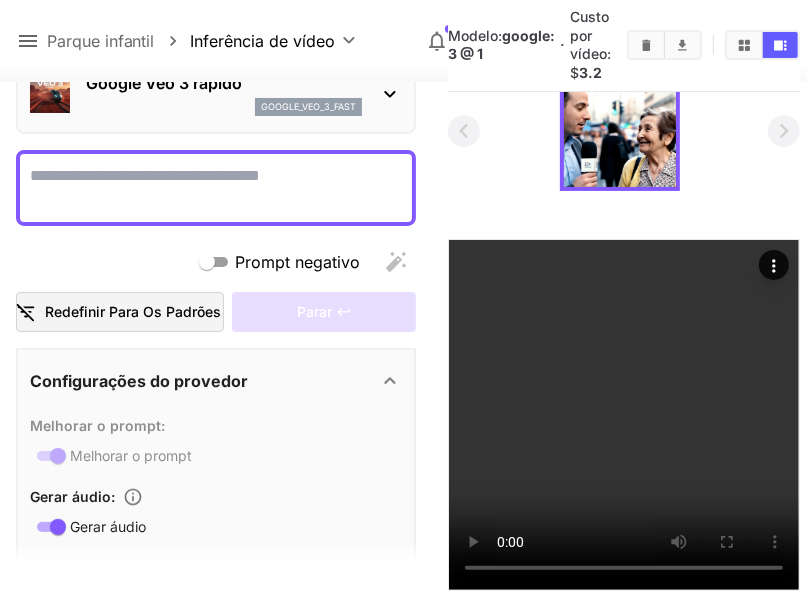 click on "Prompt negativo" at bounding box center (216, 187) 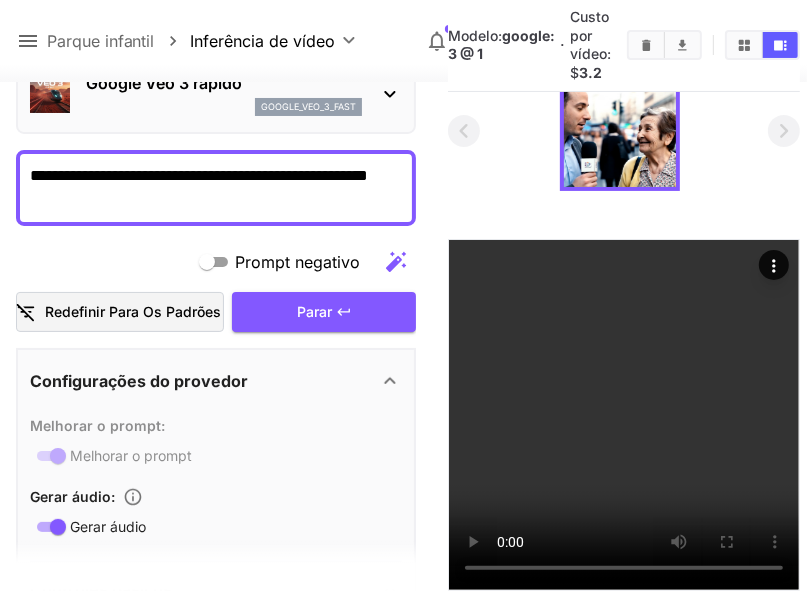 click on "**********" at bounding box center (216, 187) 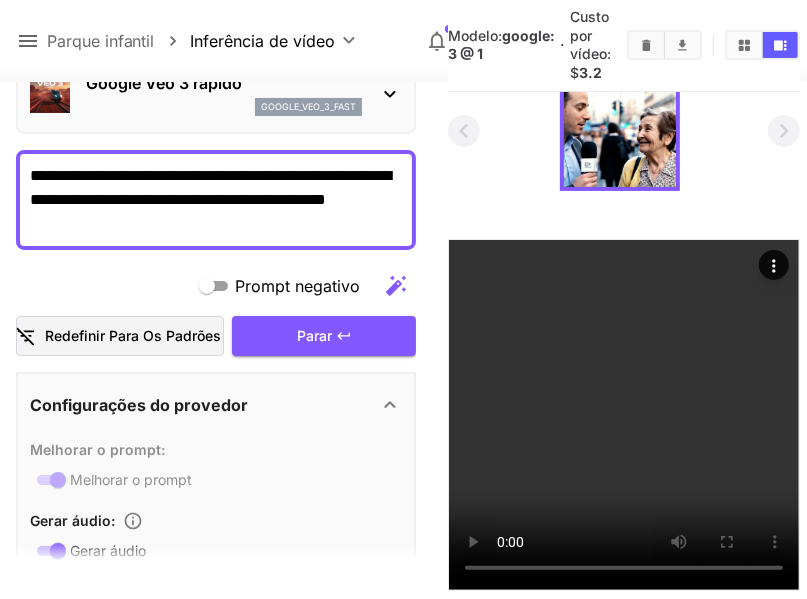 click on "**********" at bounding box center [216, 199] 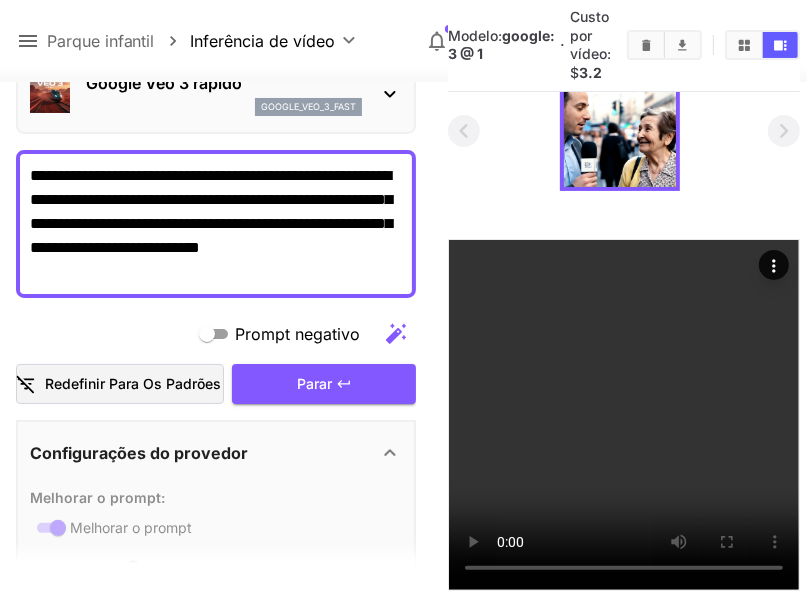 click on "**********" at bounding box center [216, 223] 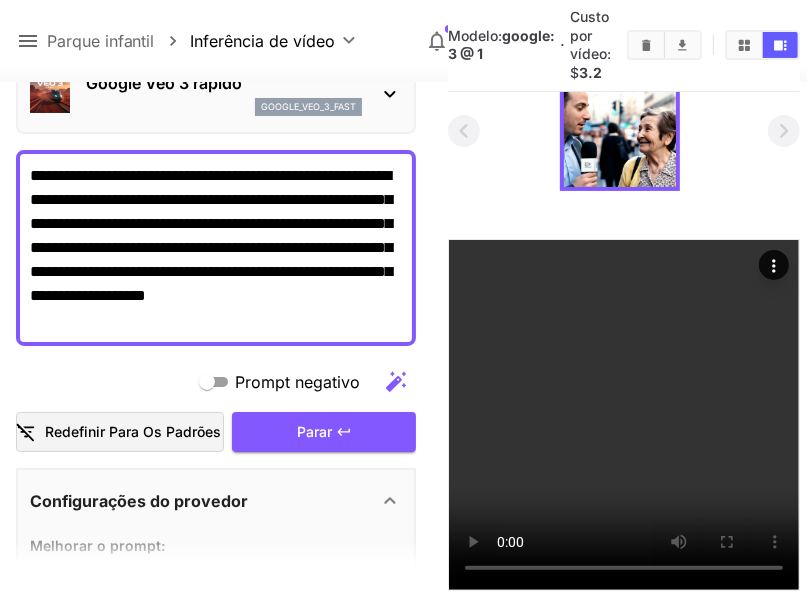 click on "**********" at bounding box center [216, 247] 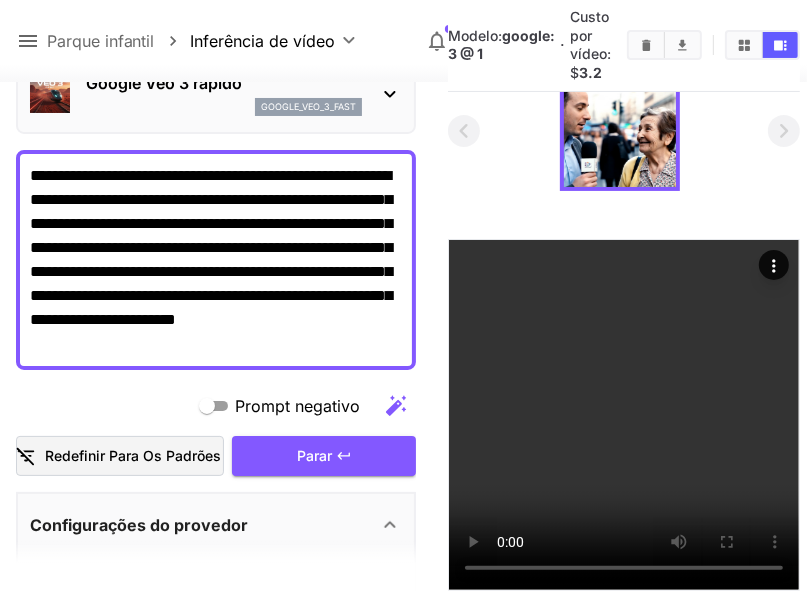 click on "**********" at bounding box center [216, 259] 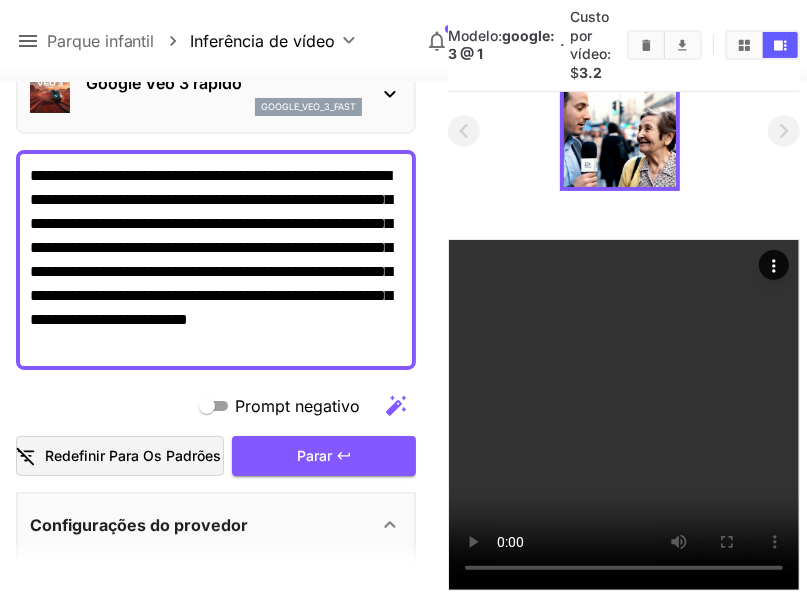 drag, startPoint x: 118, startPoint y: 193, endPoint x: 304, endPoint y: 194, distance: 186.00269 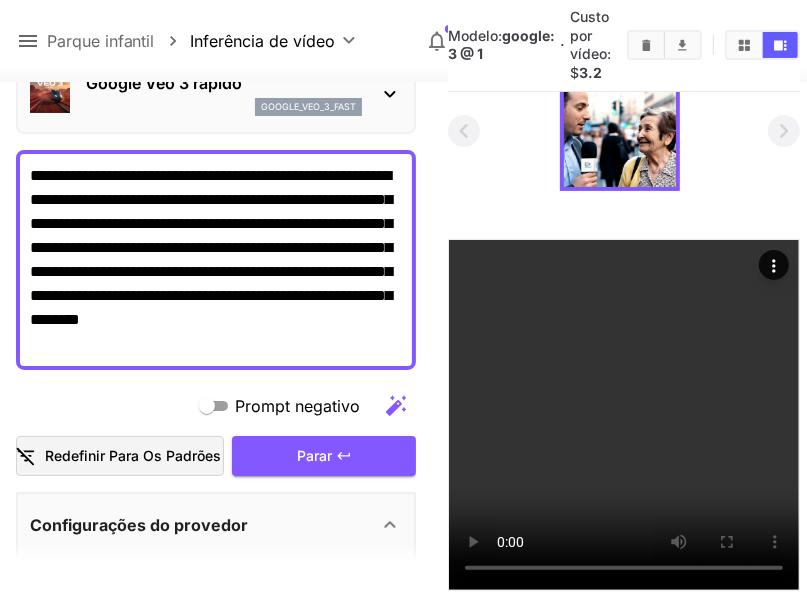 click on "**********" at bounding box center (216, 259) 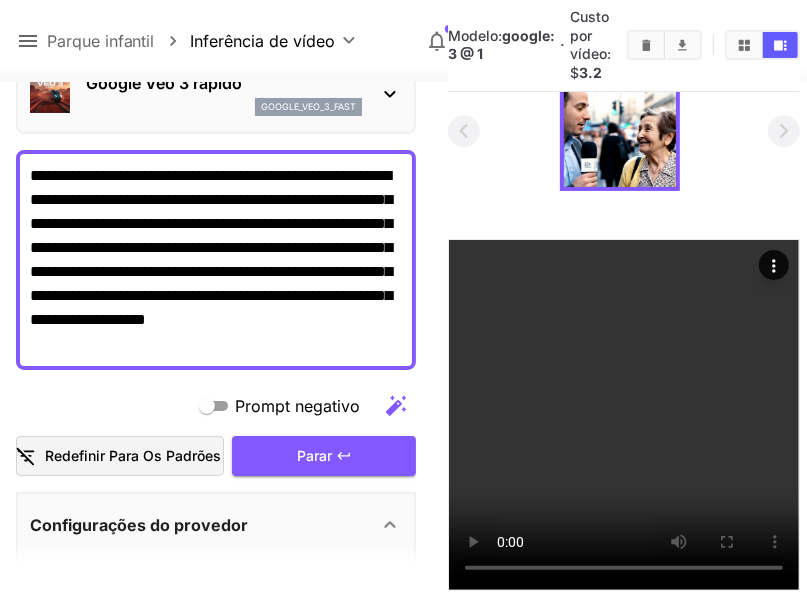 click on "**********" at bounding box center [216, 259] 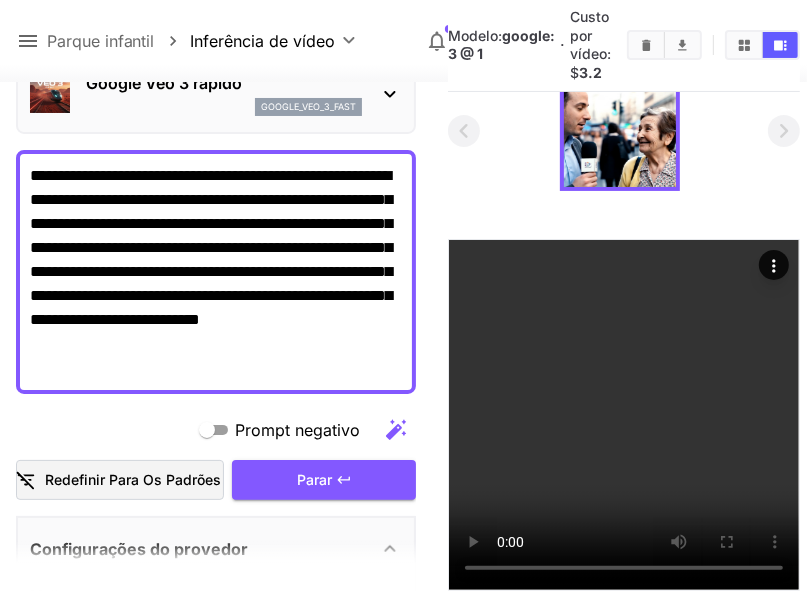 click on "**********" at bounding box center [216, 271] 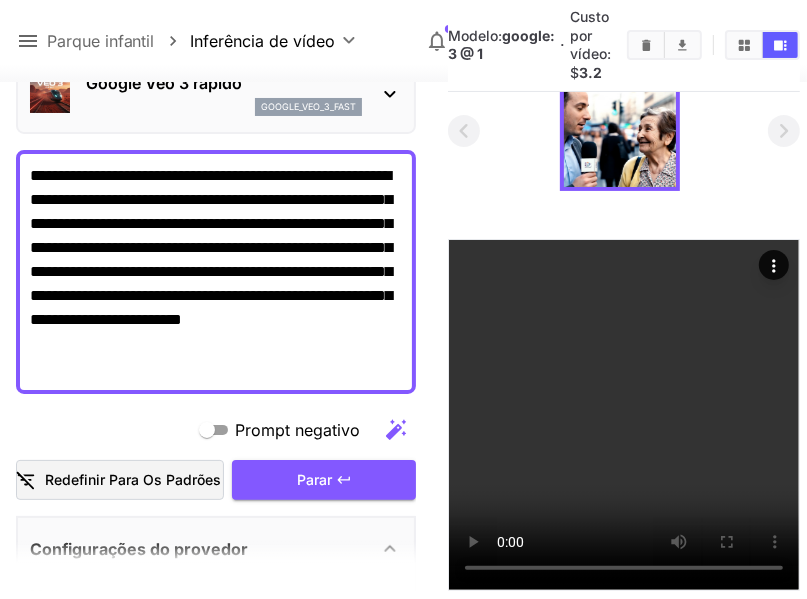 click on "**********" at bounding box center (216, 271) 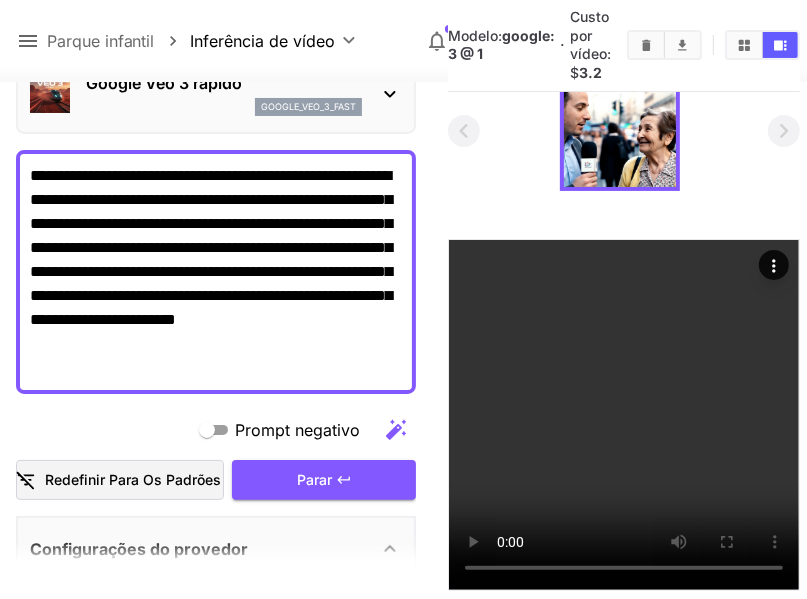 click on "**********" at bounding box center (216, 271) 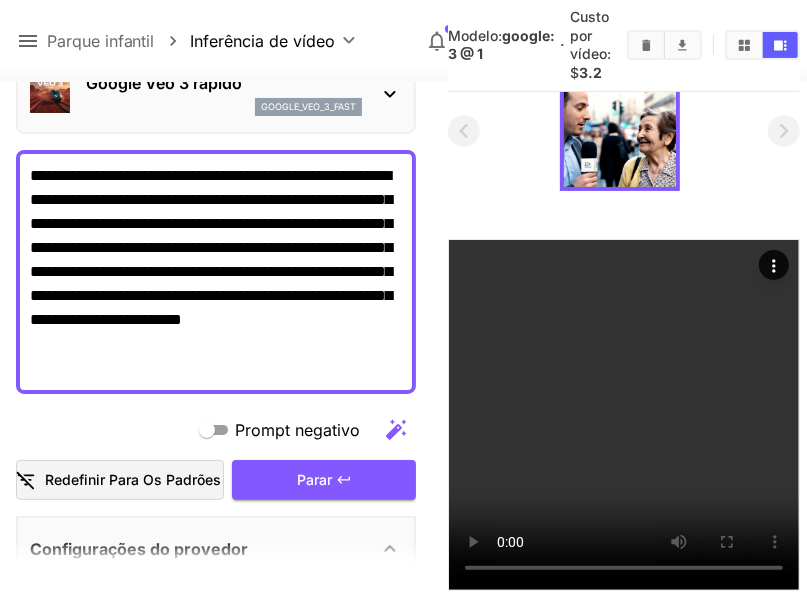 click on "**********" at bounding box center (216, 271) 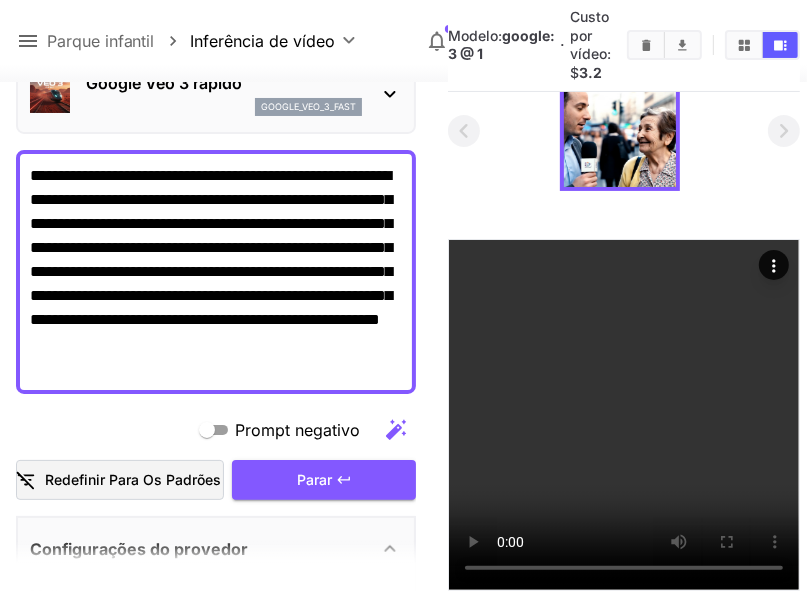 drag, startPoint x: 111, startPoint y: 283, endPoint x: 180, endPoint y: 291, distance: 69.46222 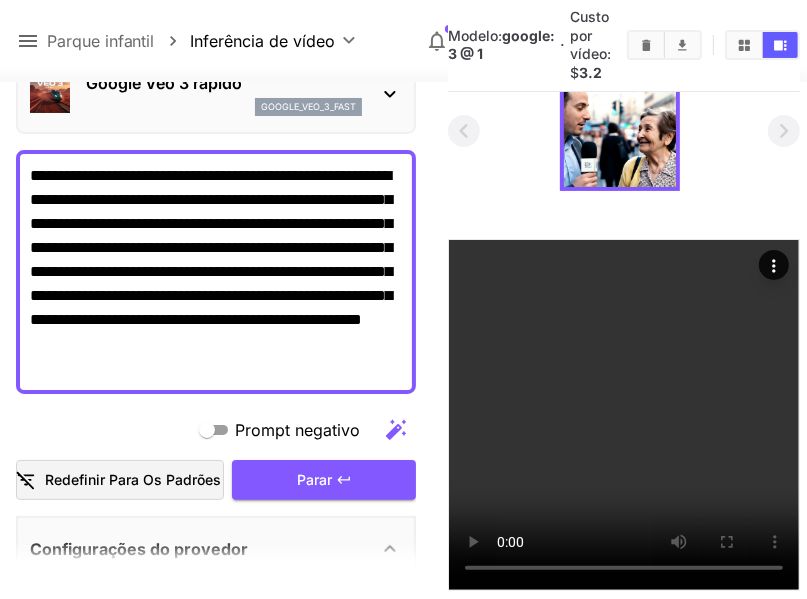 click on "**********" at bounding box center [216, 271] 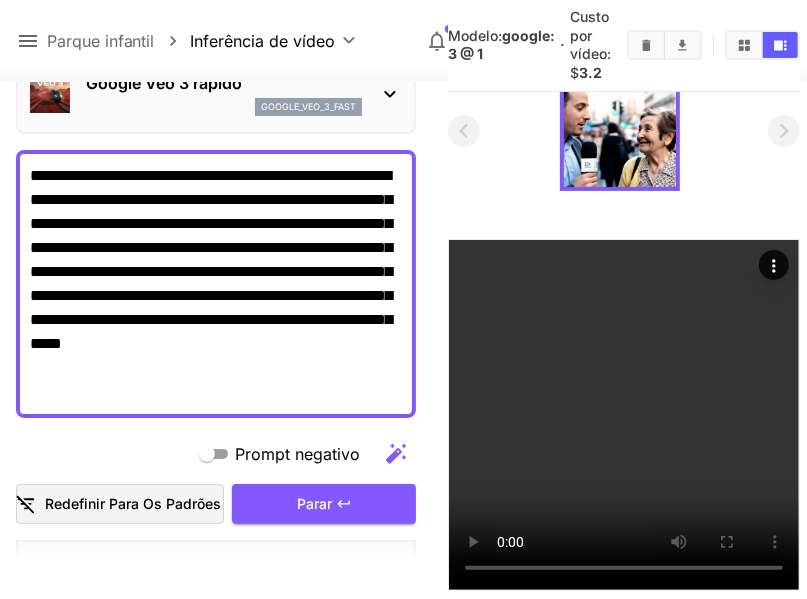 click on "**********" at bounding box center [216, 283] 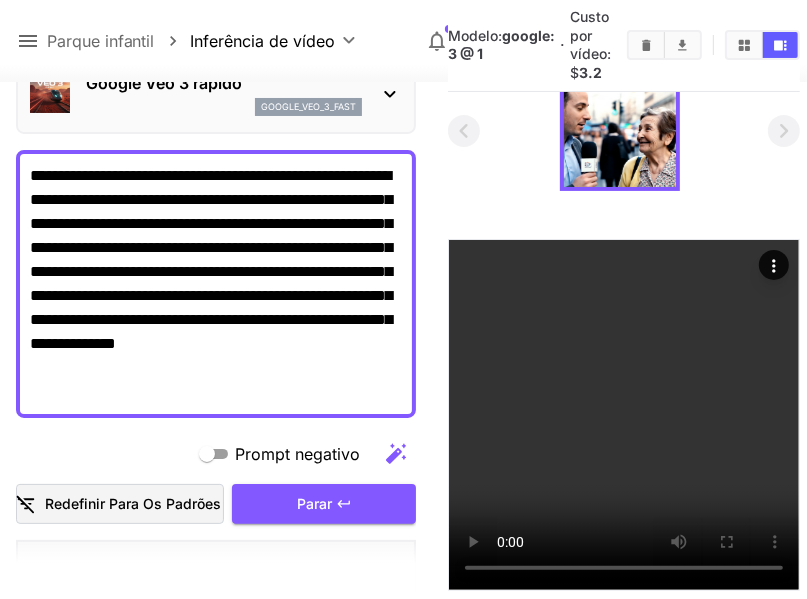 click on "**********" at bounding box center (216, 283) 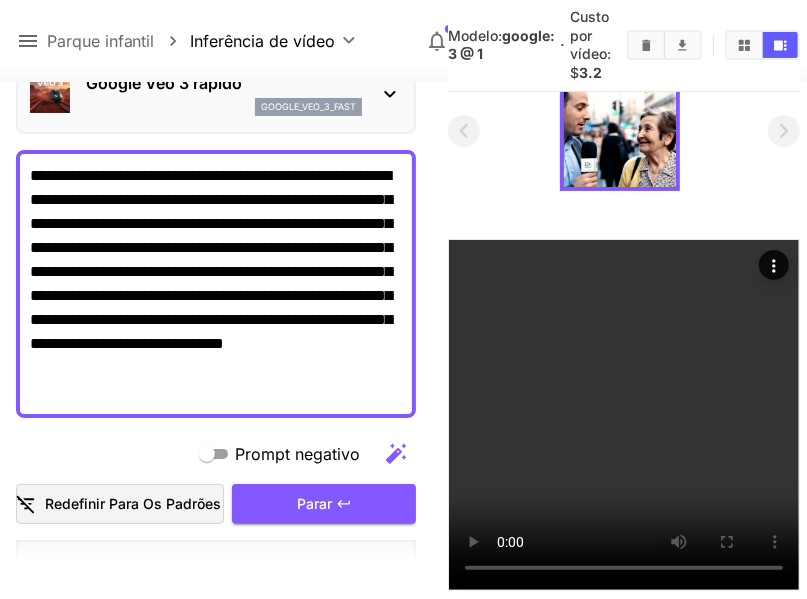 click on "**********" at bounding box center (216, 283) 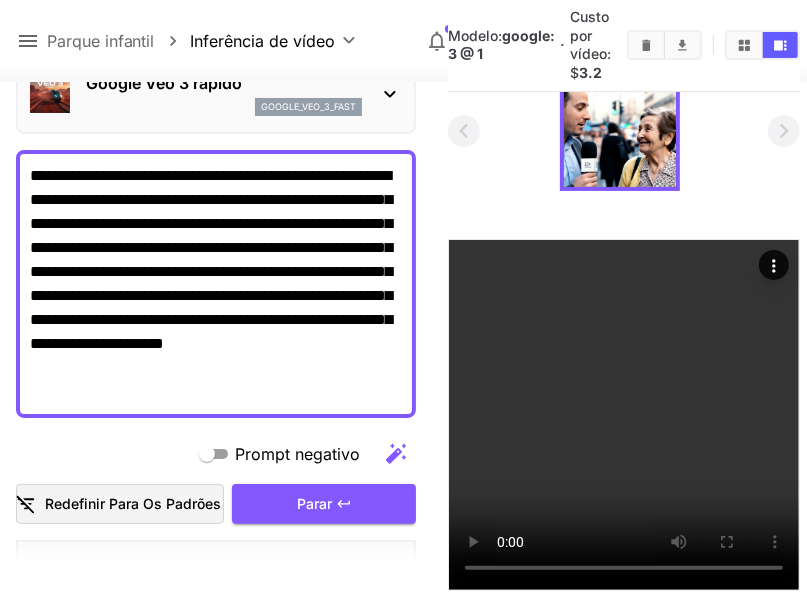 click on "**********" at bounding box center (216, 283) 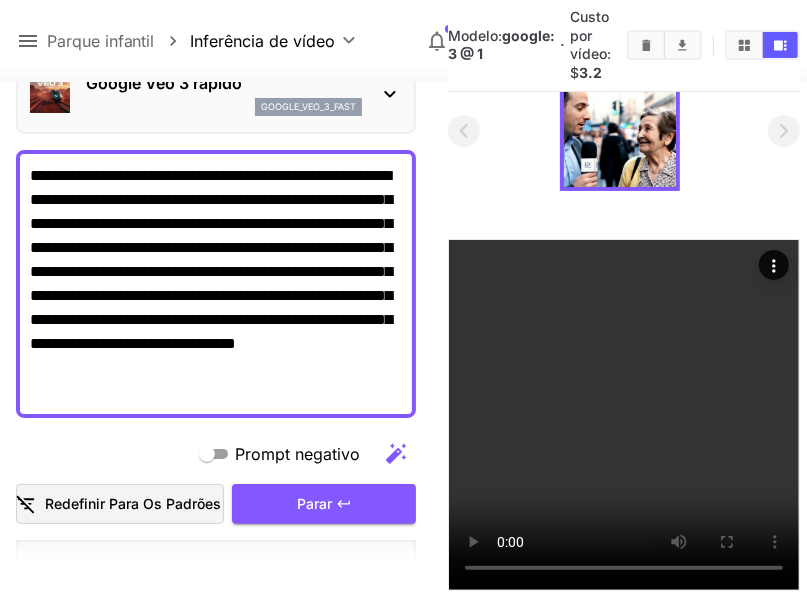 click on "**********" at bounding box center [216, 283] 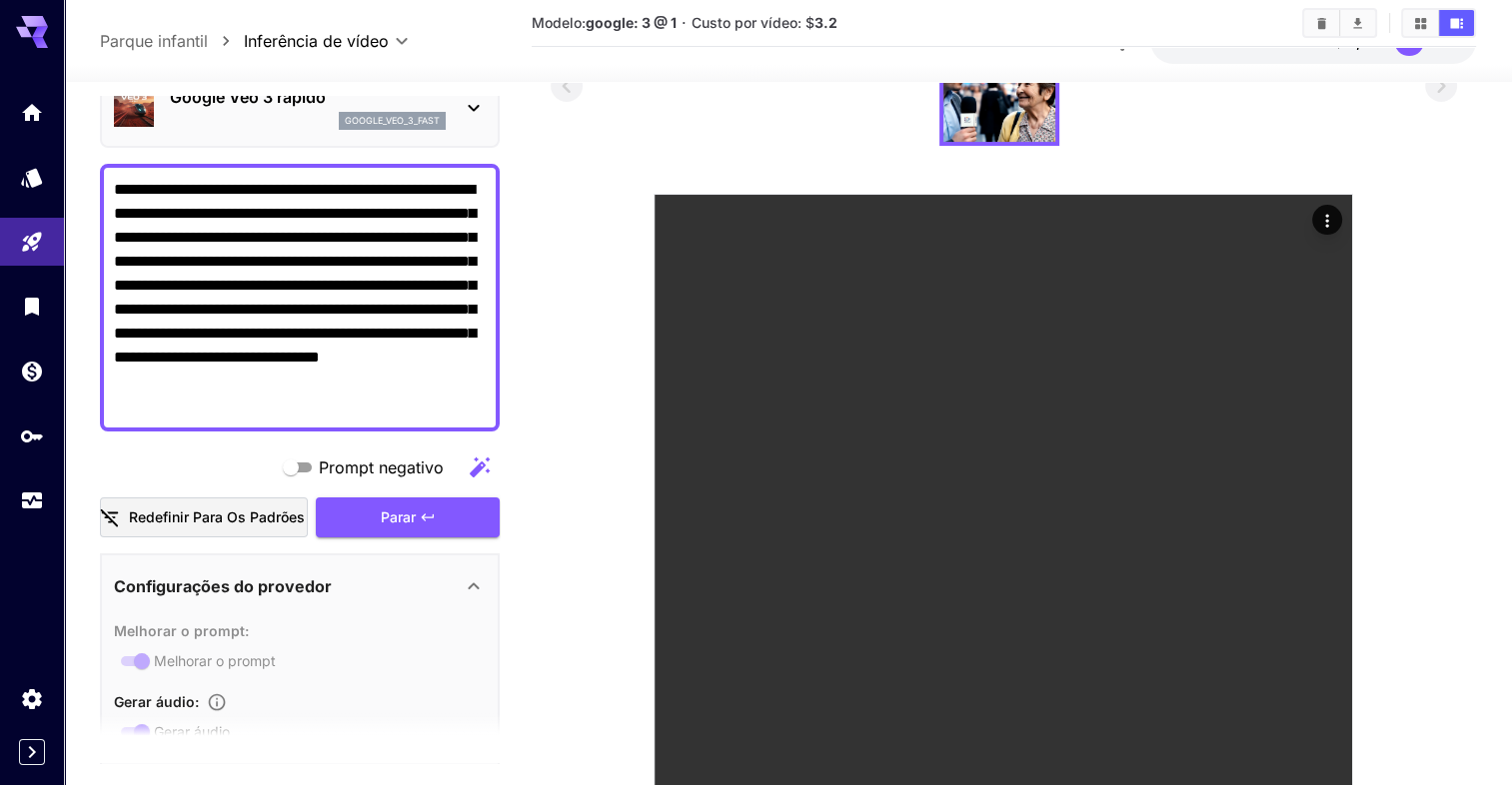 click on "**********" at bounding box center [300, 298] 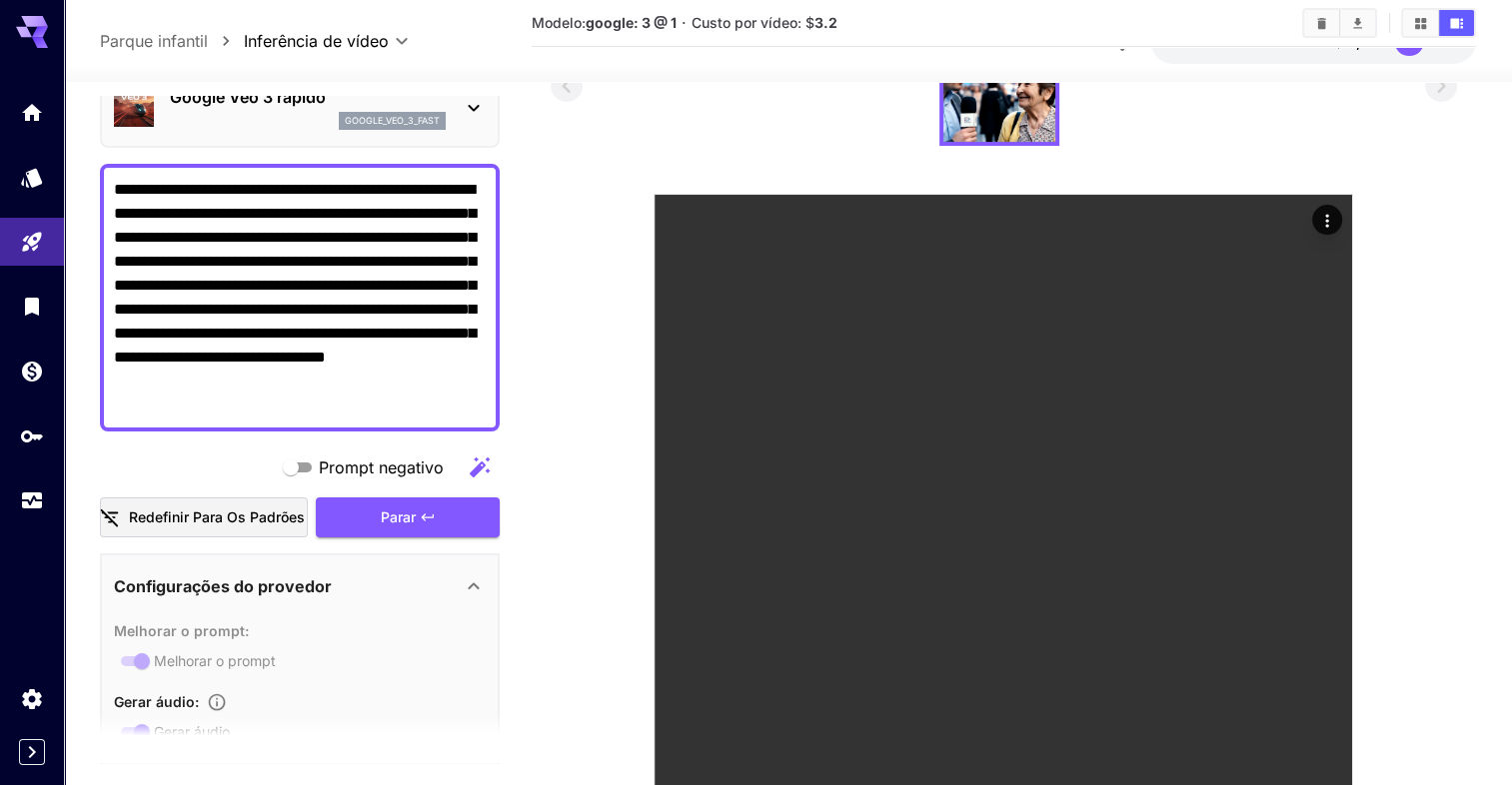 drag, startPoint x: 363, startPoint y: 411, endPoint x: 80, endPoint y: 141, distance: 391.13808 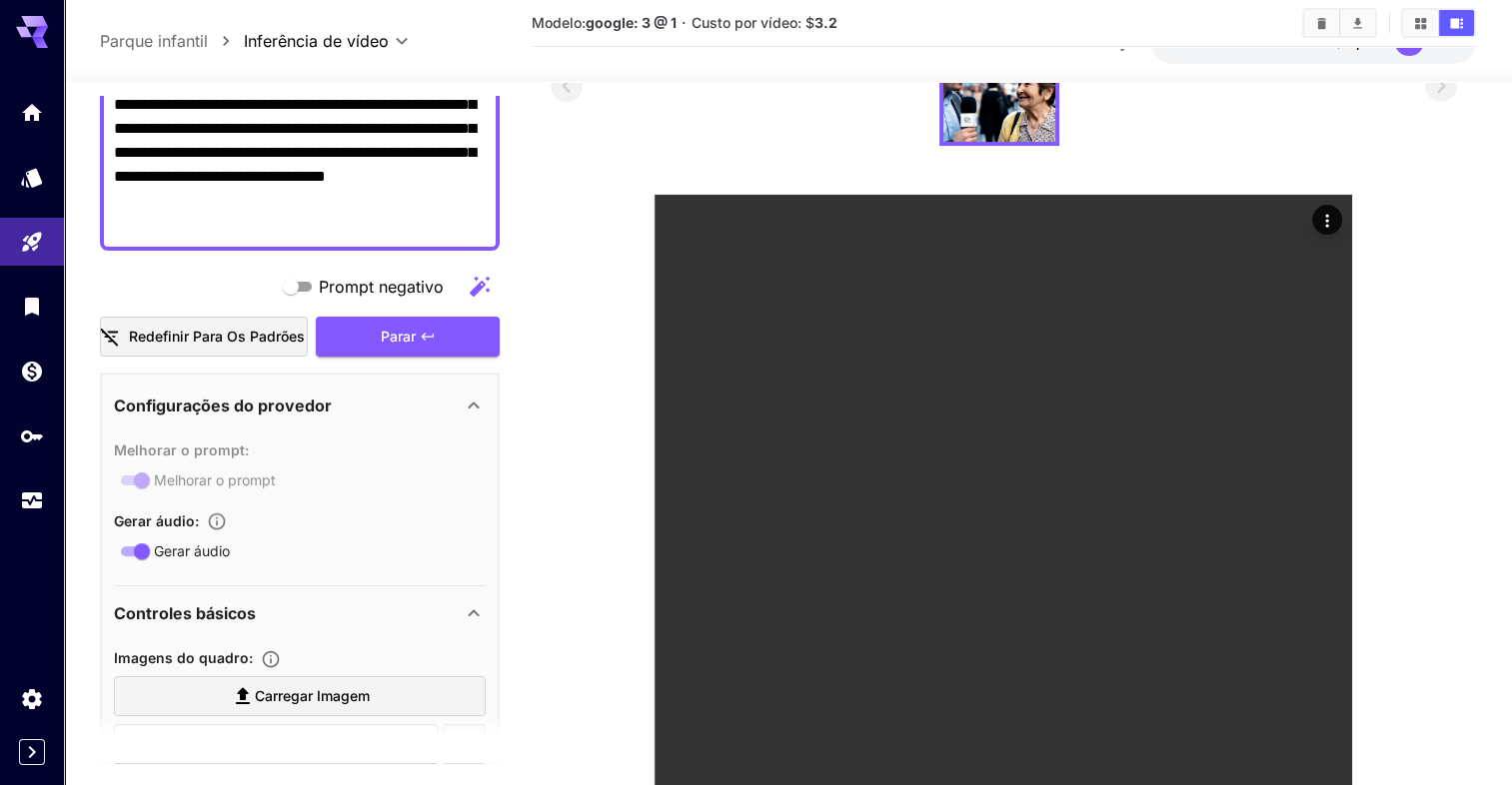 scroll, scrollTop: 300, scrollLeft: 0, axis: vertical 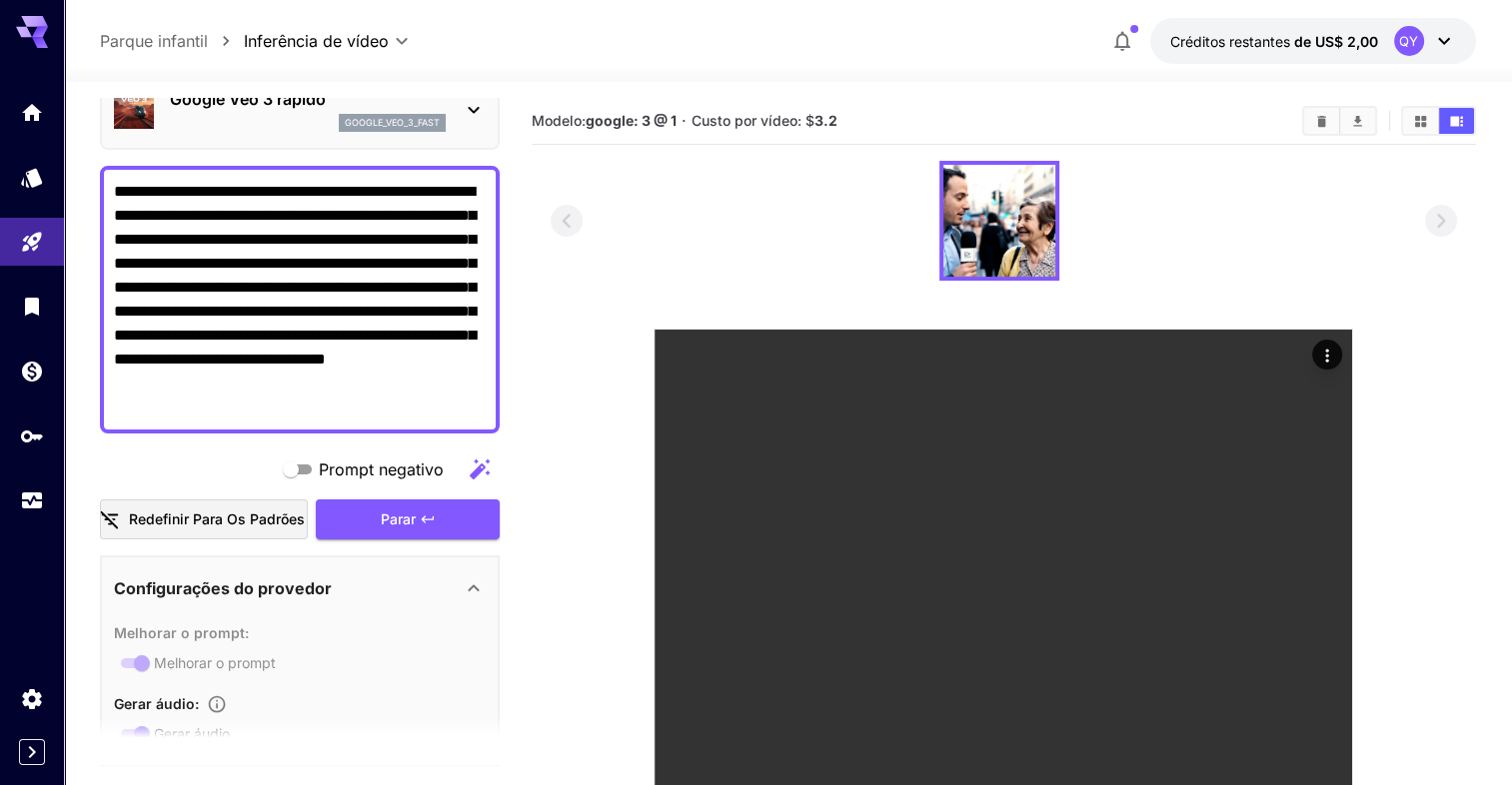 click on "**********" at bounding box center (300, 300) 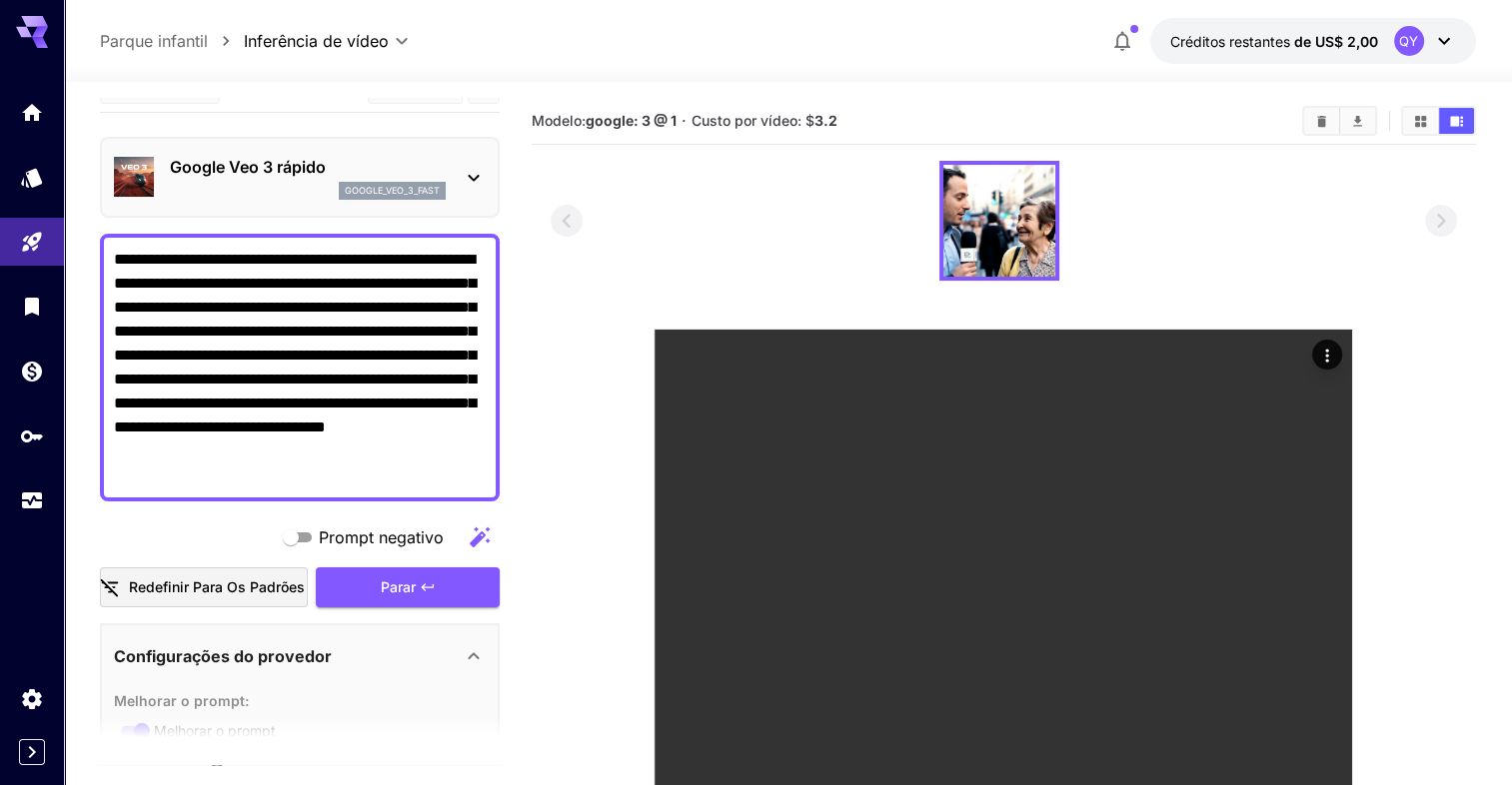 scroll, scrollTop: 0, scrollLeft: 0, axis: both 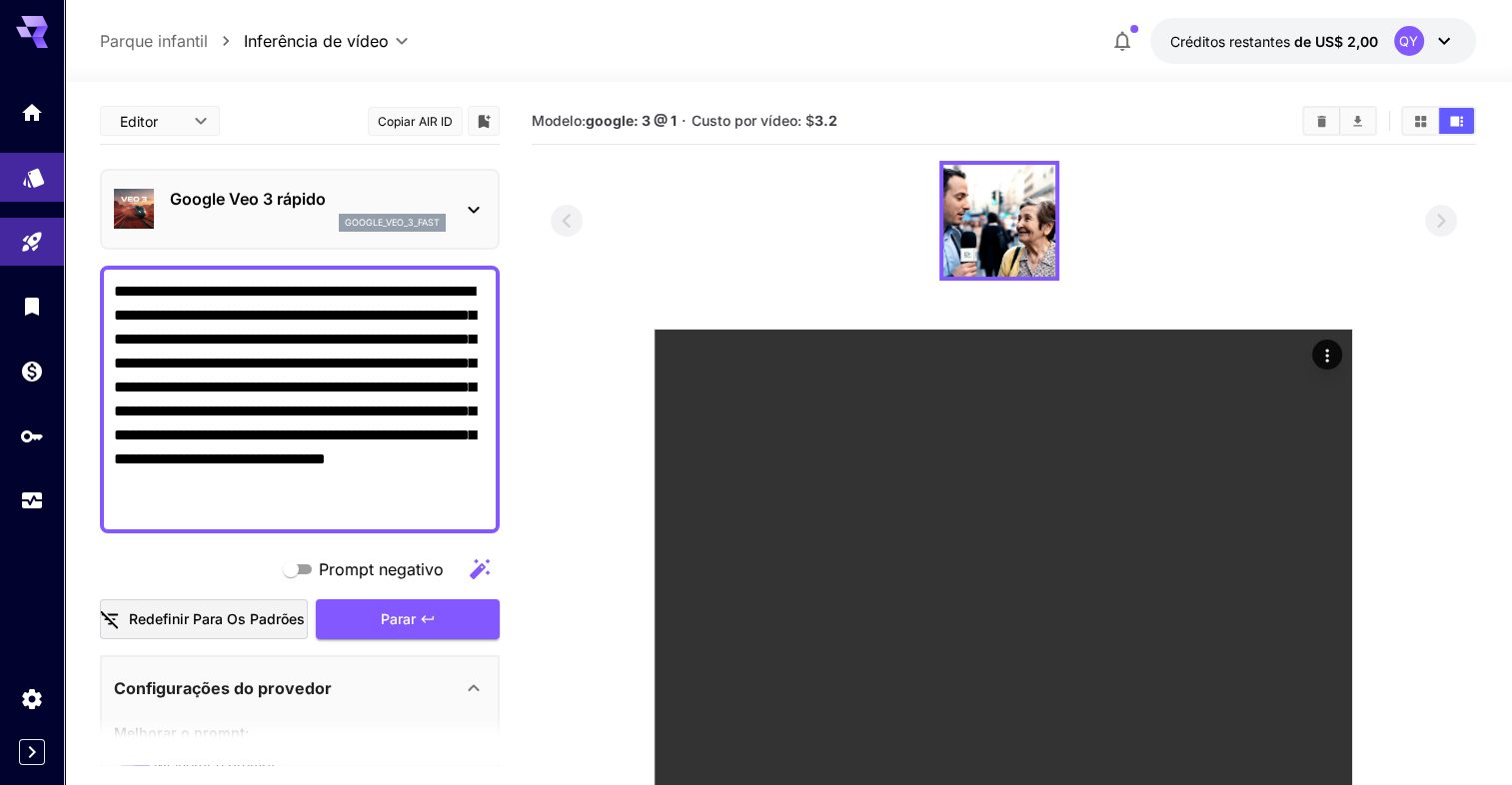 drag, startPoint x: 337, startPoint y: 510, endPoint x: 10, endPoint y: 176, distance: 467.42379 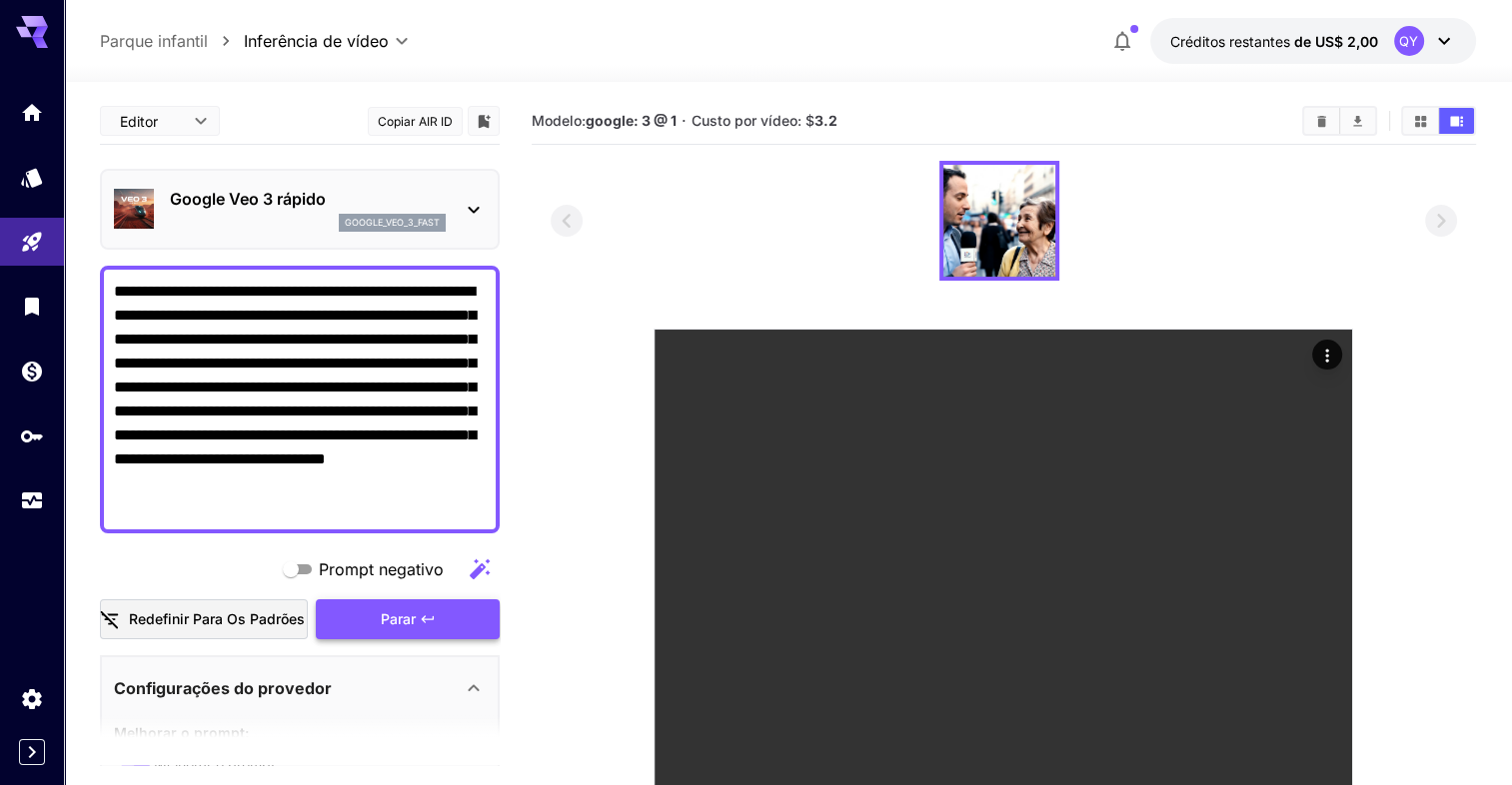 type on "**********" 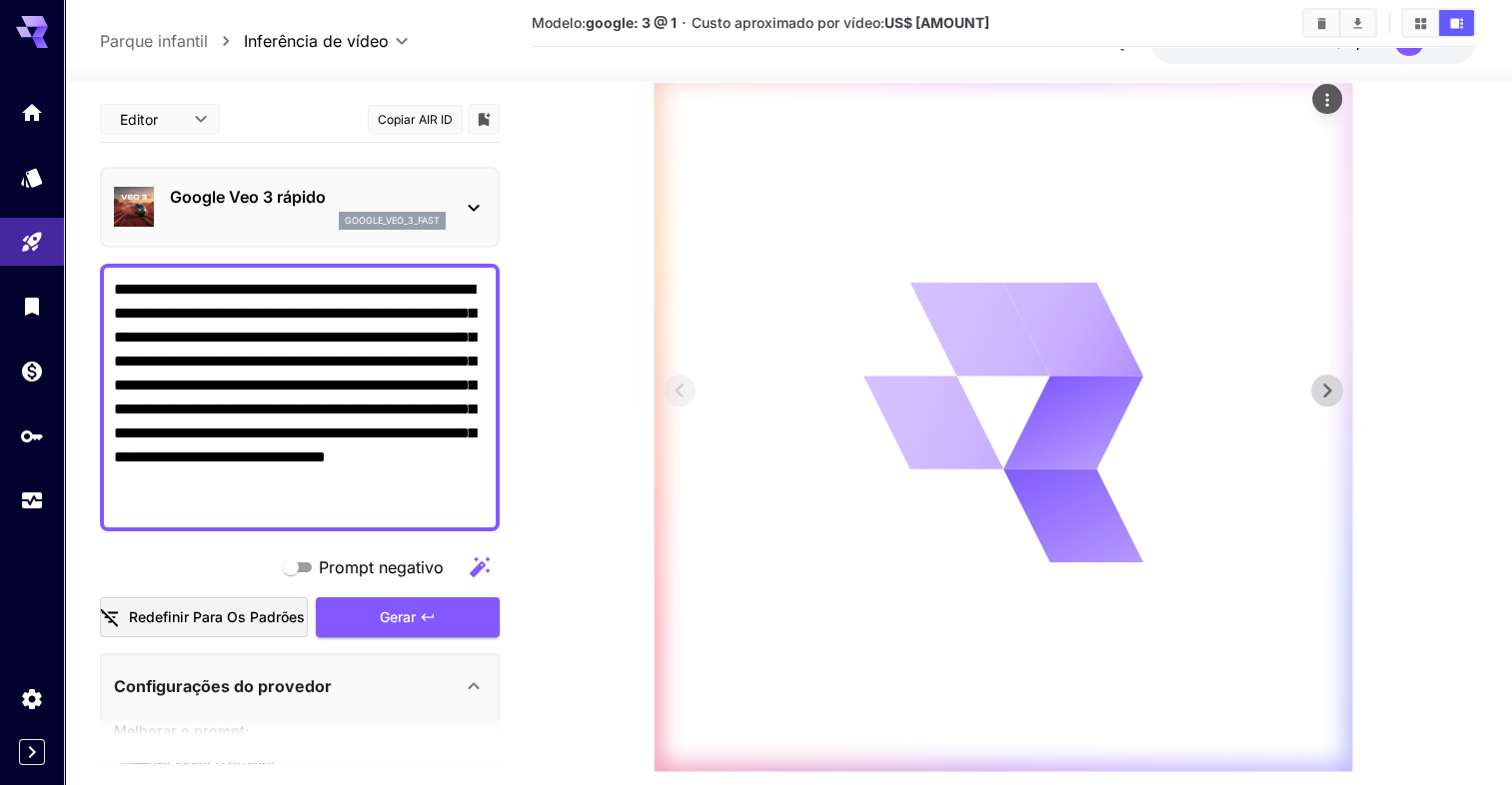 scroll, scrollTop: 300, scrollLeft: 0, axis: vertical 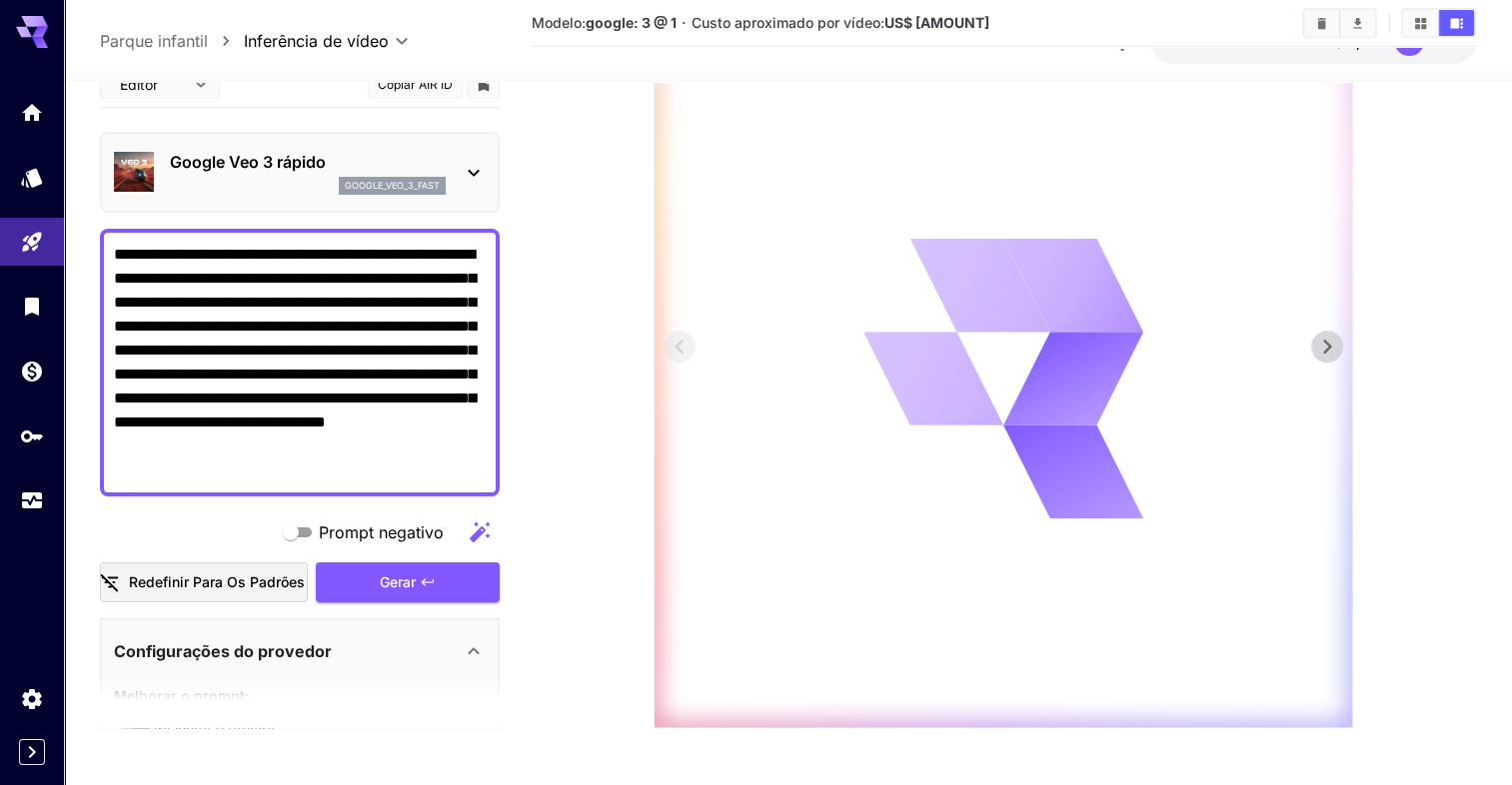 type 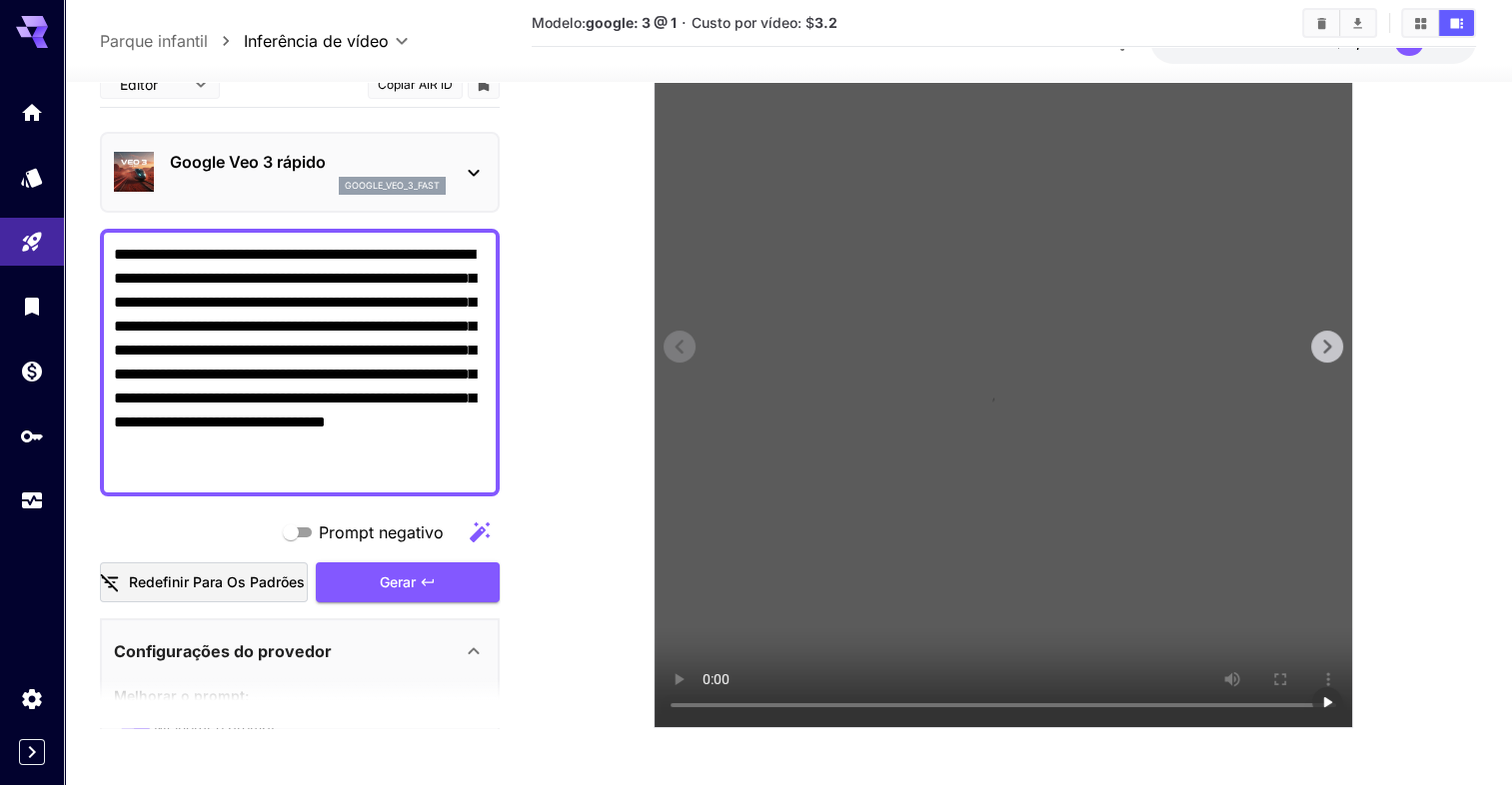 scroll, scrollTop: 224, scrollLeft: 0, axis: vertical 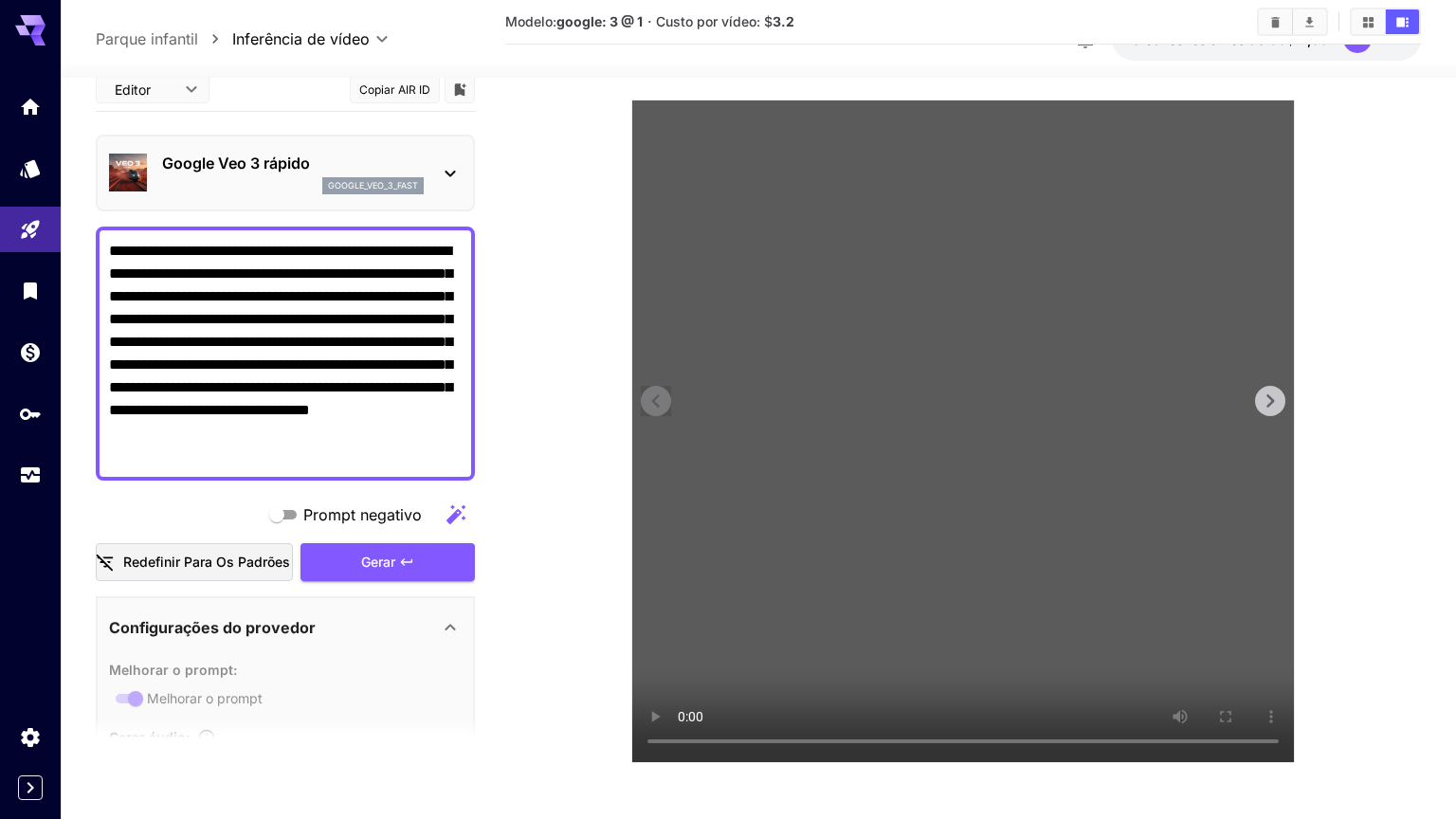 drag, startPoint x: 525, startPoint y: 471, endPoint x: 525, endPoint y: 485, distance: 14 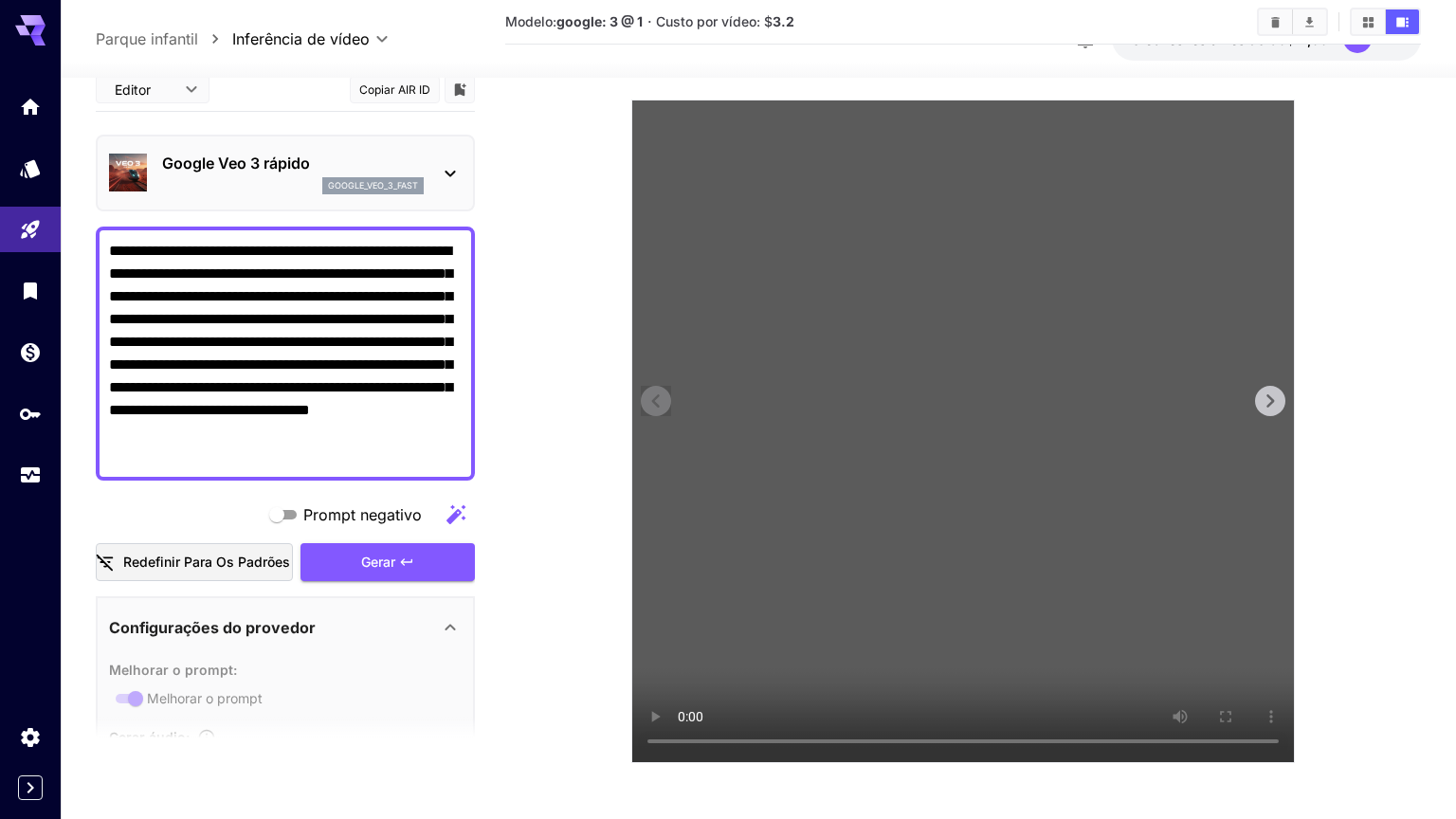 click at bounding box center [963, 431] 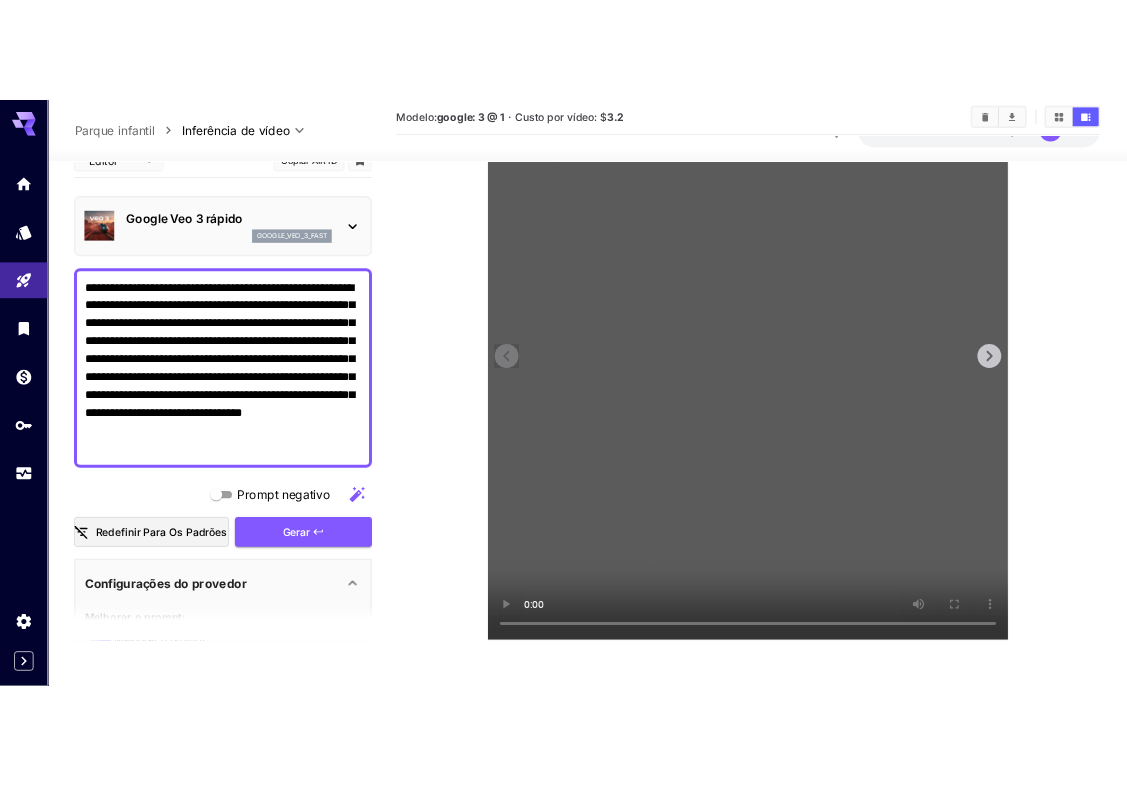 scroll, scrollTop: 181, scrollLeft: 0, axis: vertical 